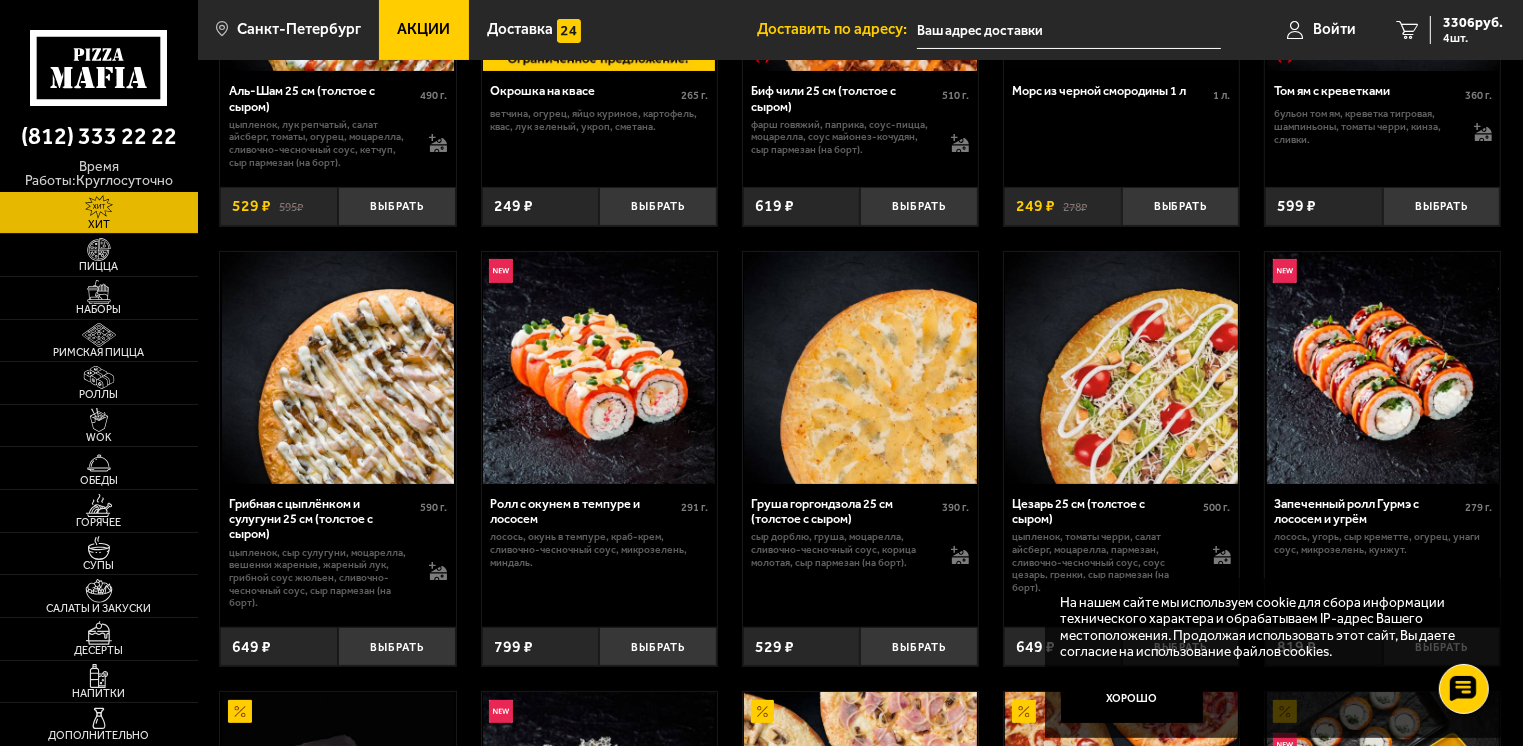 scroll, scrollTop: 400, scrollLeft: 0, axis: vertical 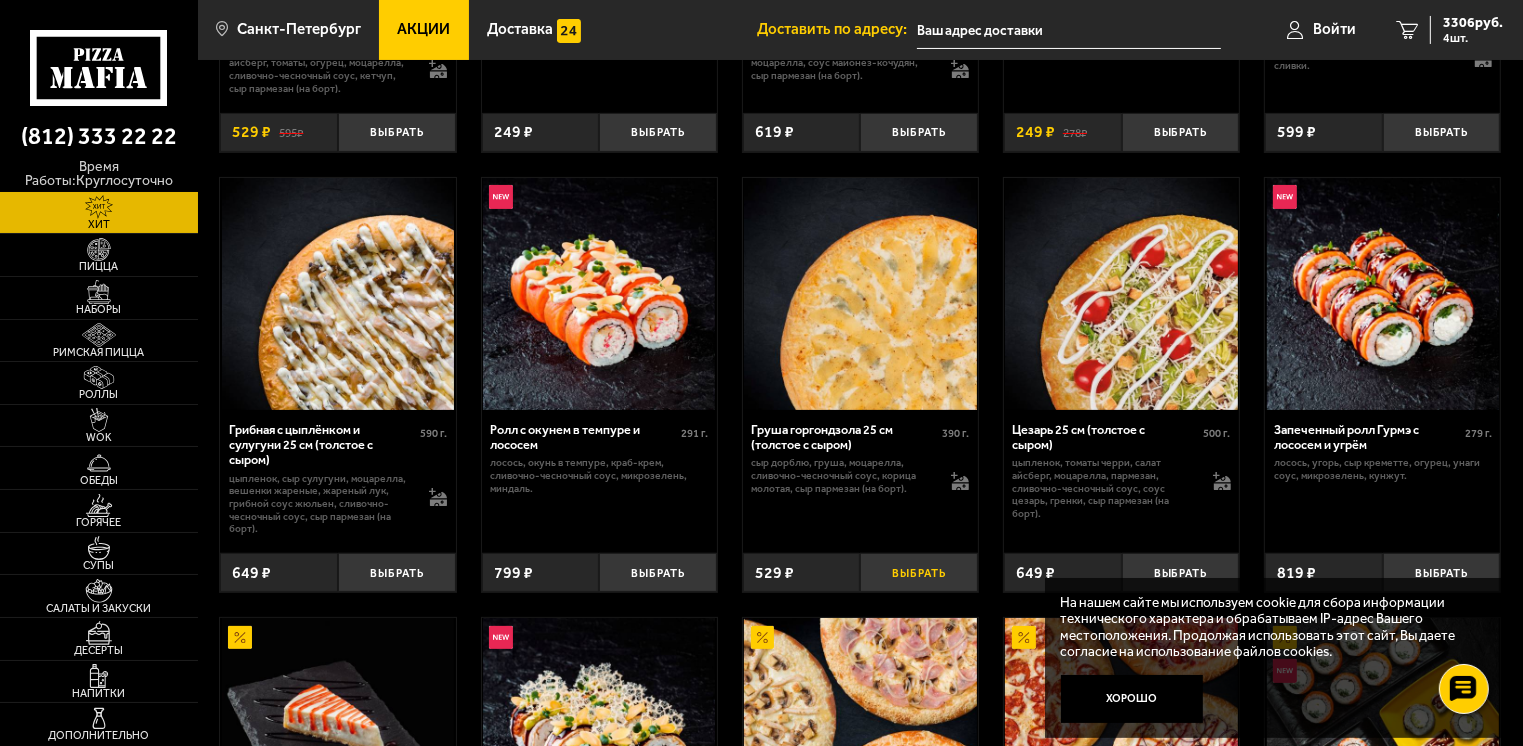 click on "Выбрать" at bounding box center (919, 572) 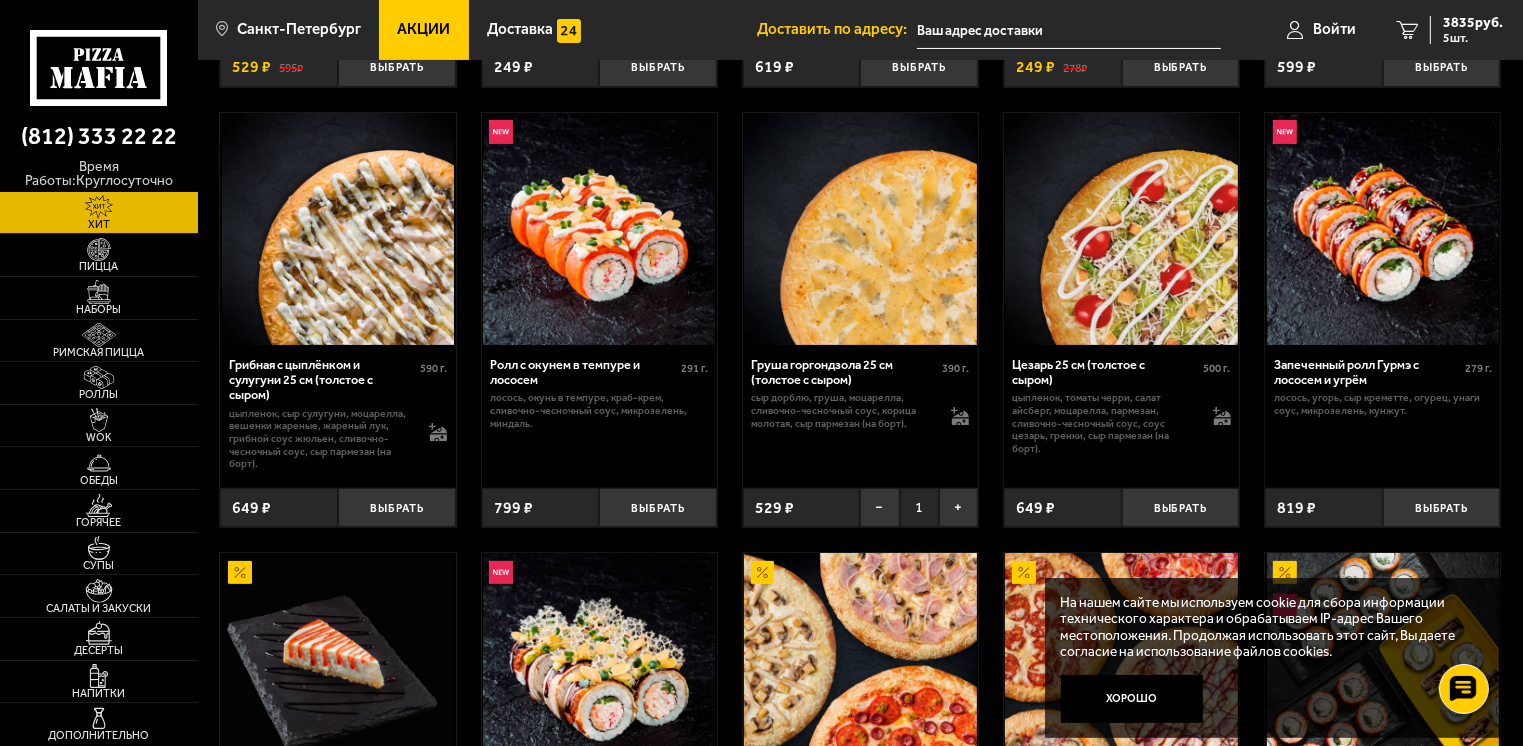 scroll, scrollTop: 500, scrollLeft: 0, axis: vertical 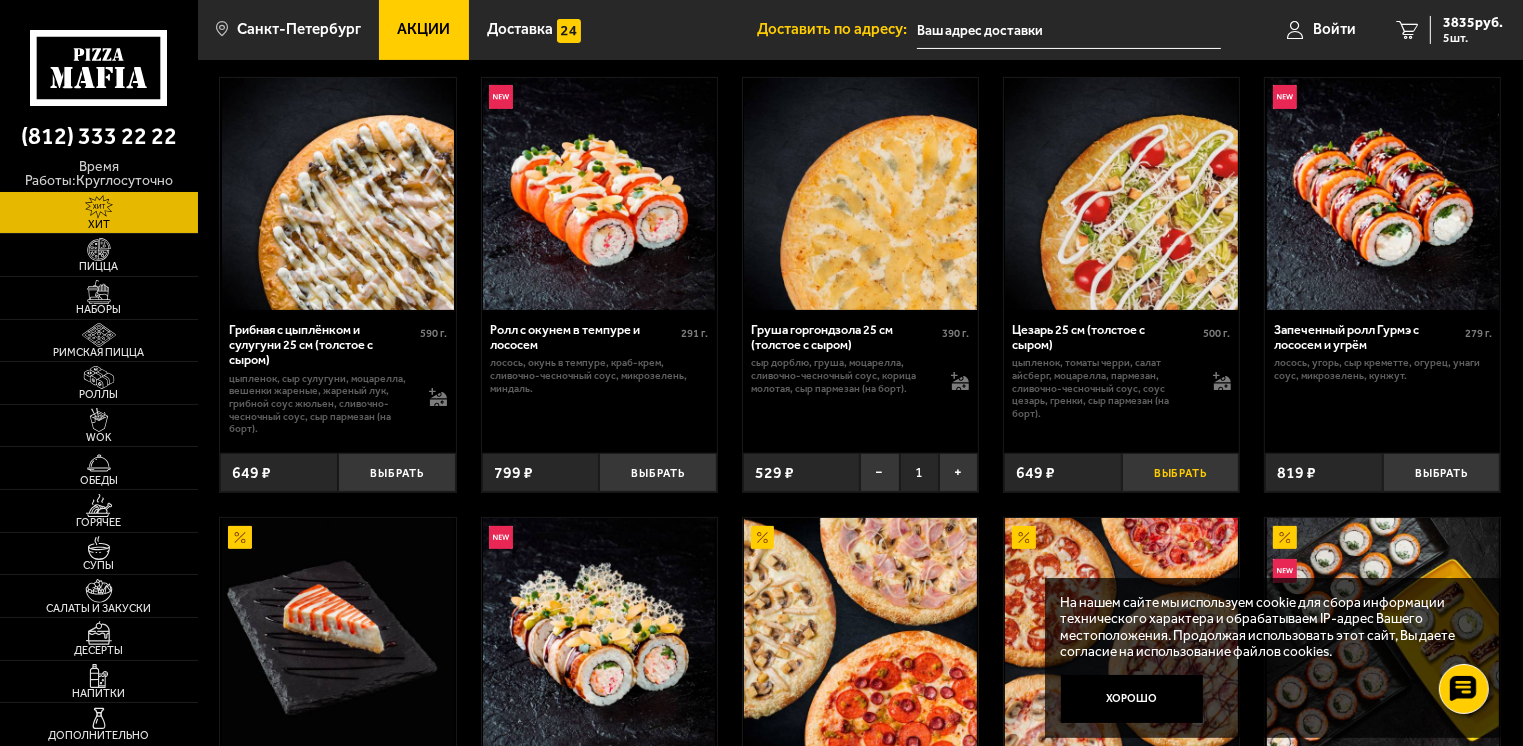 click on "Выбрать" at bounding box center (1181, 472) 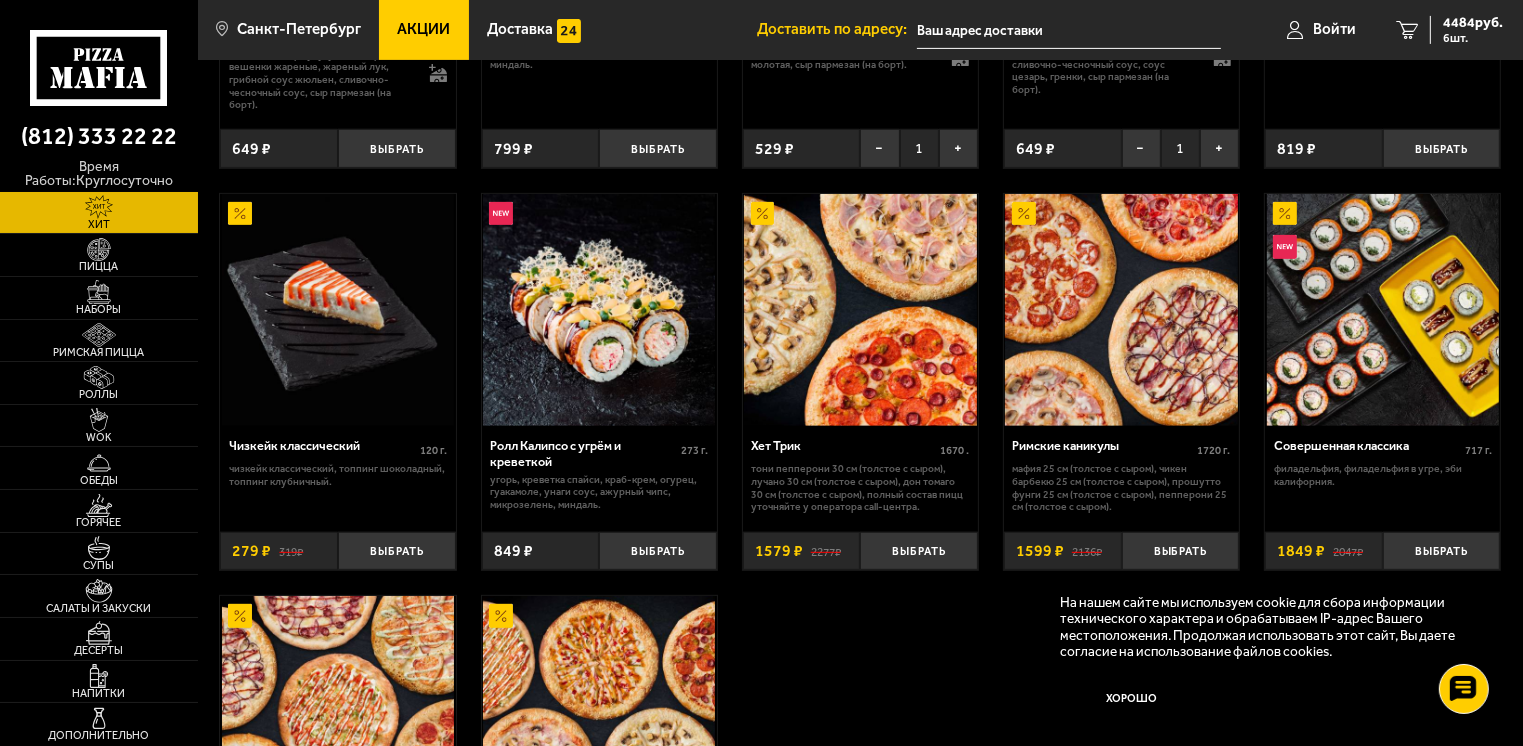 scroll, scrollTop: 700, scrollLeft: 0, axis: vertical 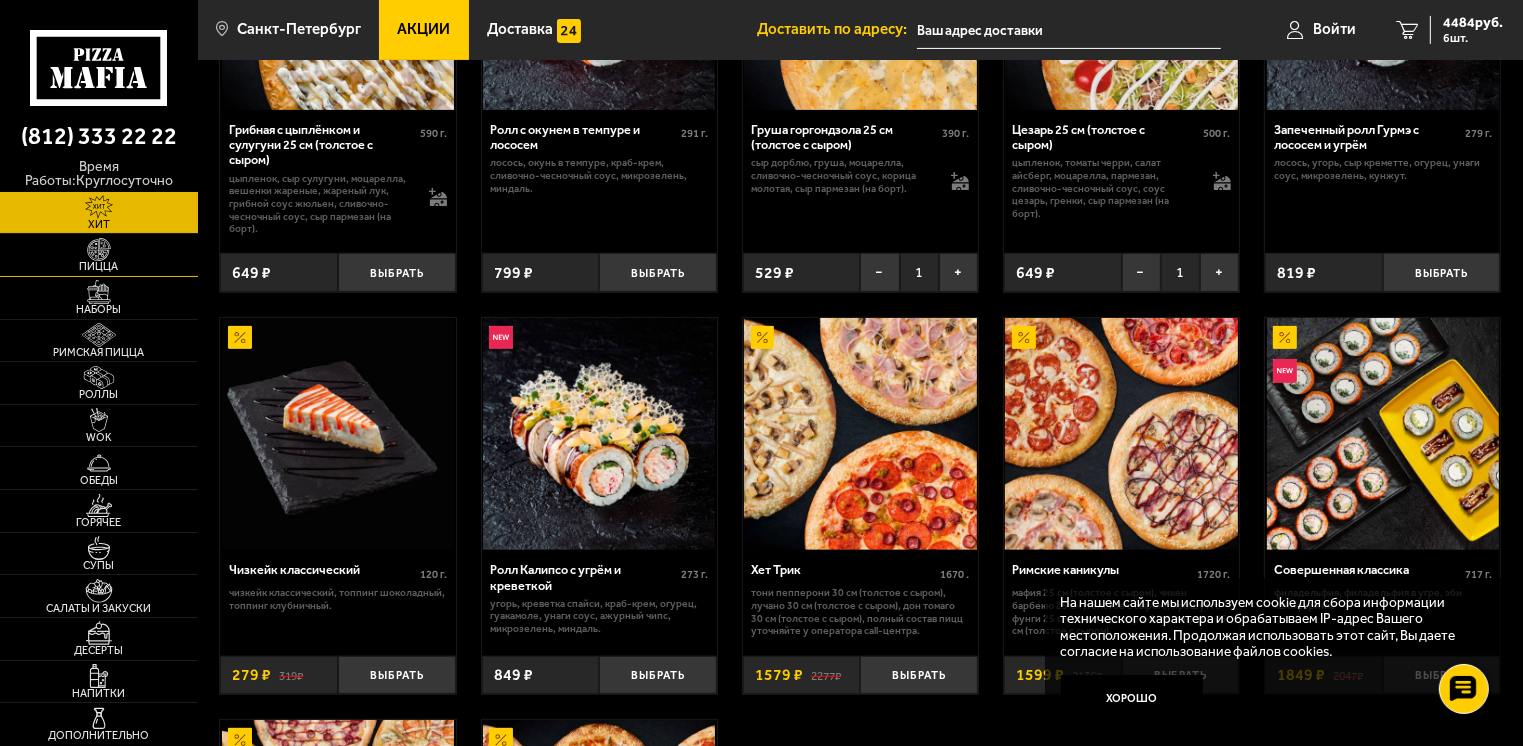 click on "Пицца" at bounding box center [99, 266] 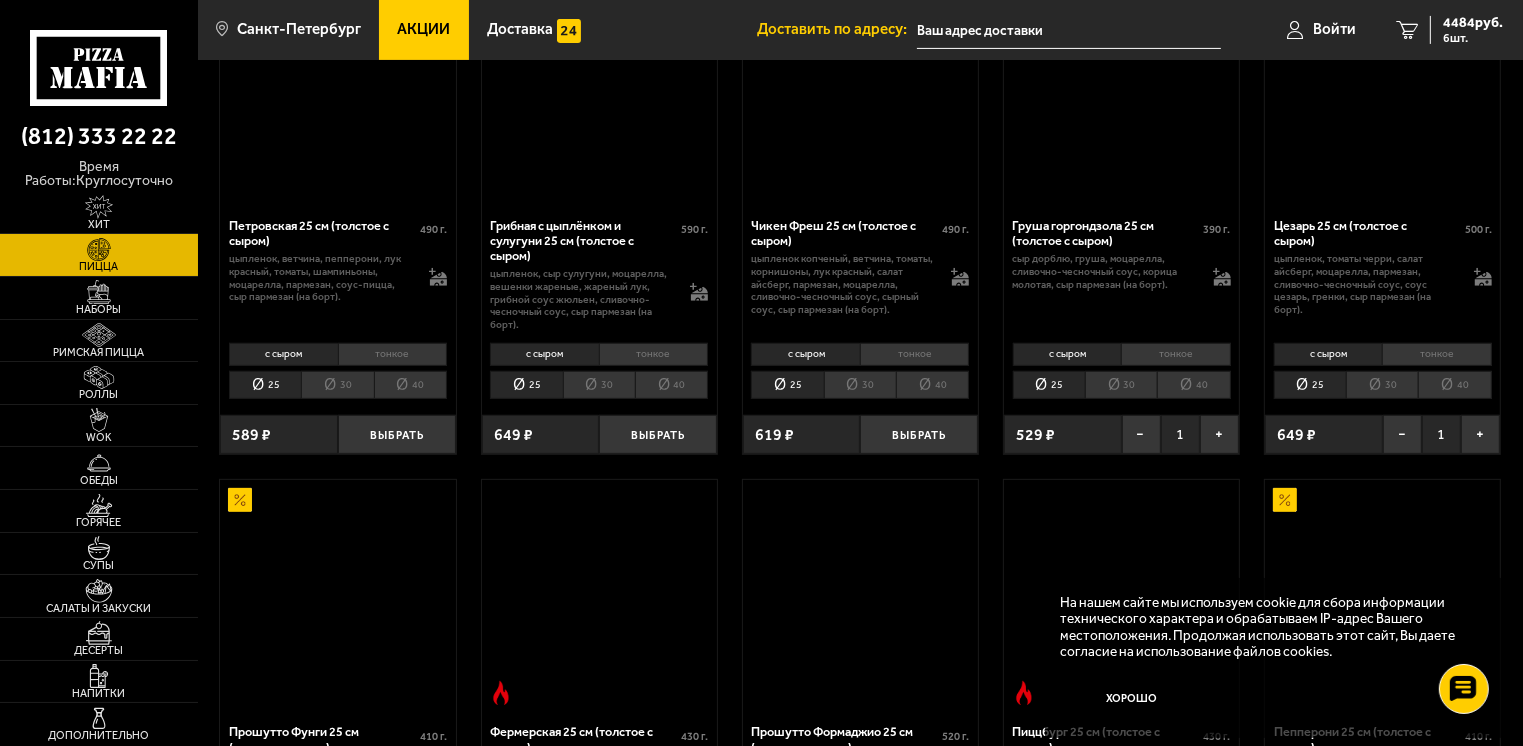 scroll, scrollTop: 0, scrollLeft: 0, axis: both 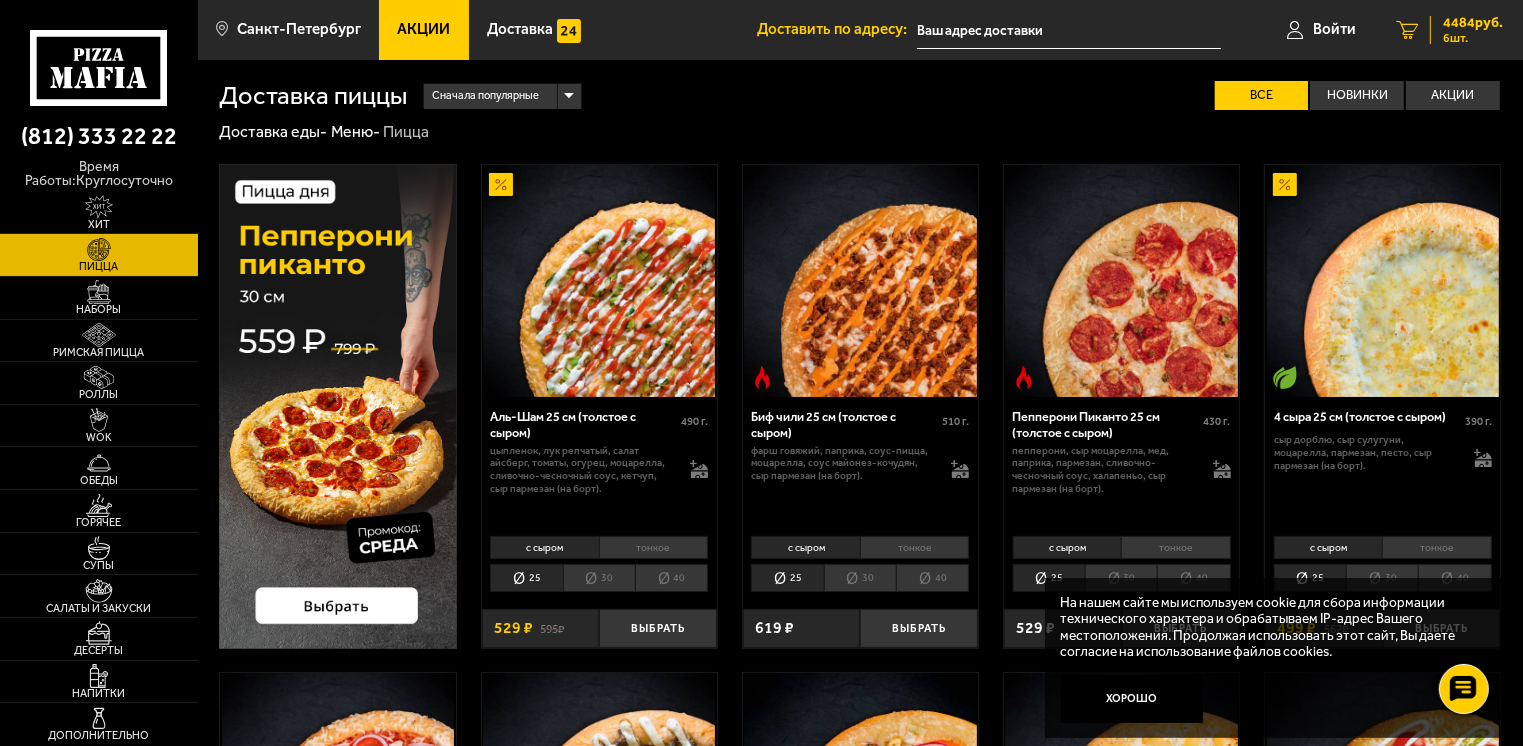 click on "6  шт." at bounding box center (1473, 38) 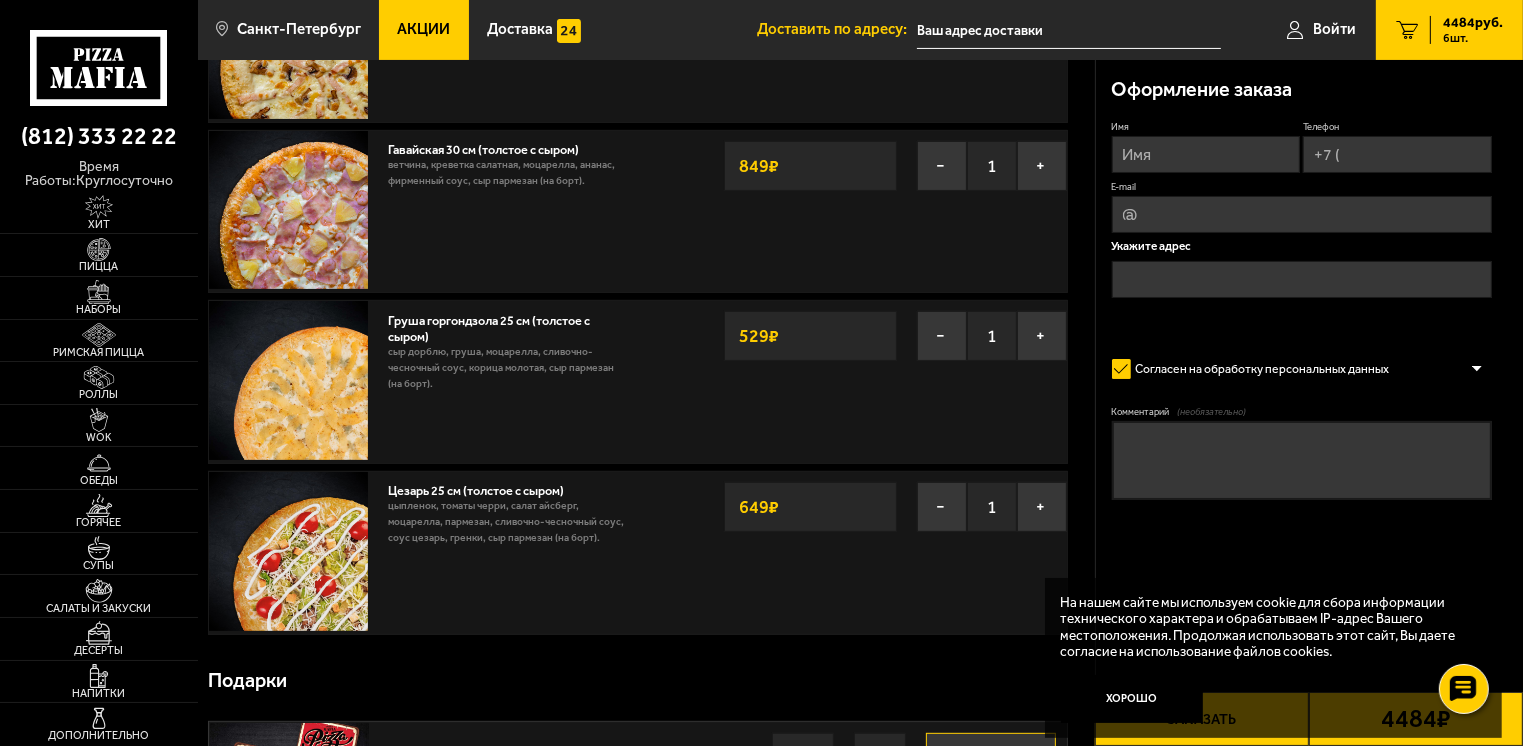 scroll, scrollTop: 600, scrollLeft: 0, axis: vertical 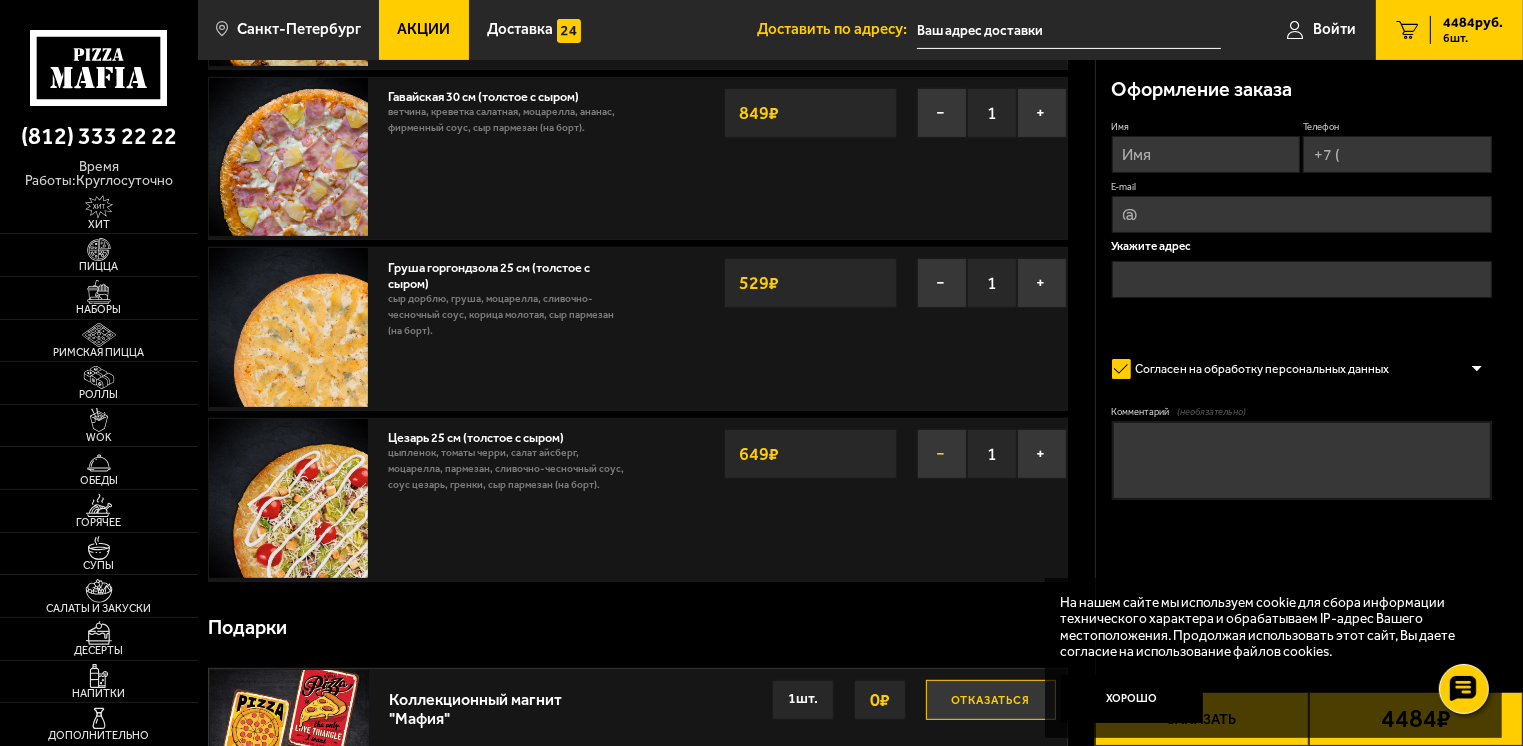 click on "−" at bounding box center [942, 454] 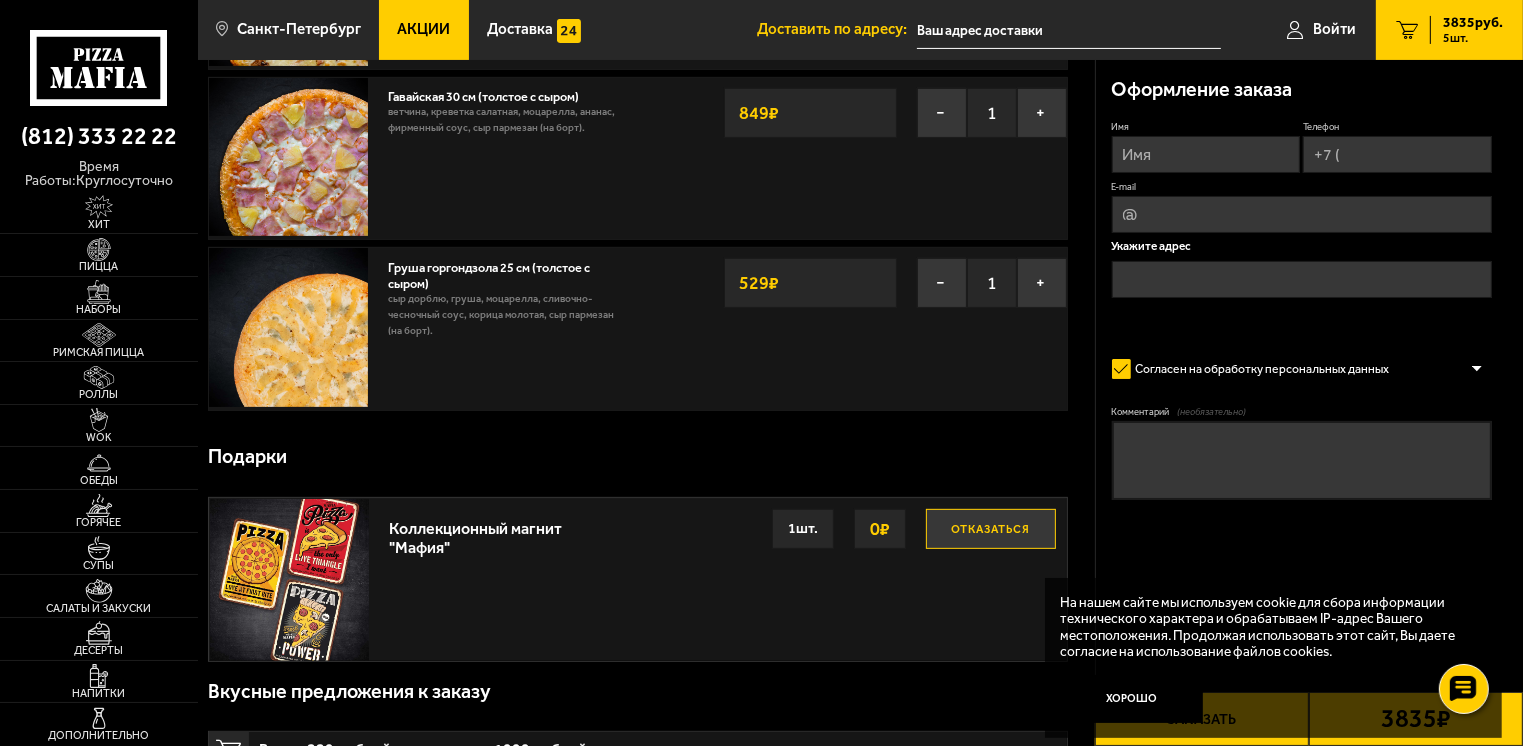 click on "Подарки" at bounding box center (638, 457) 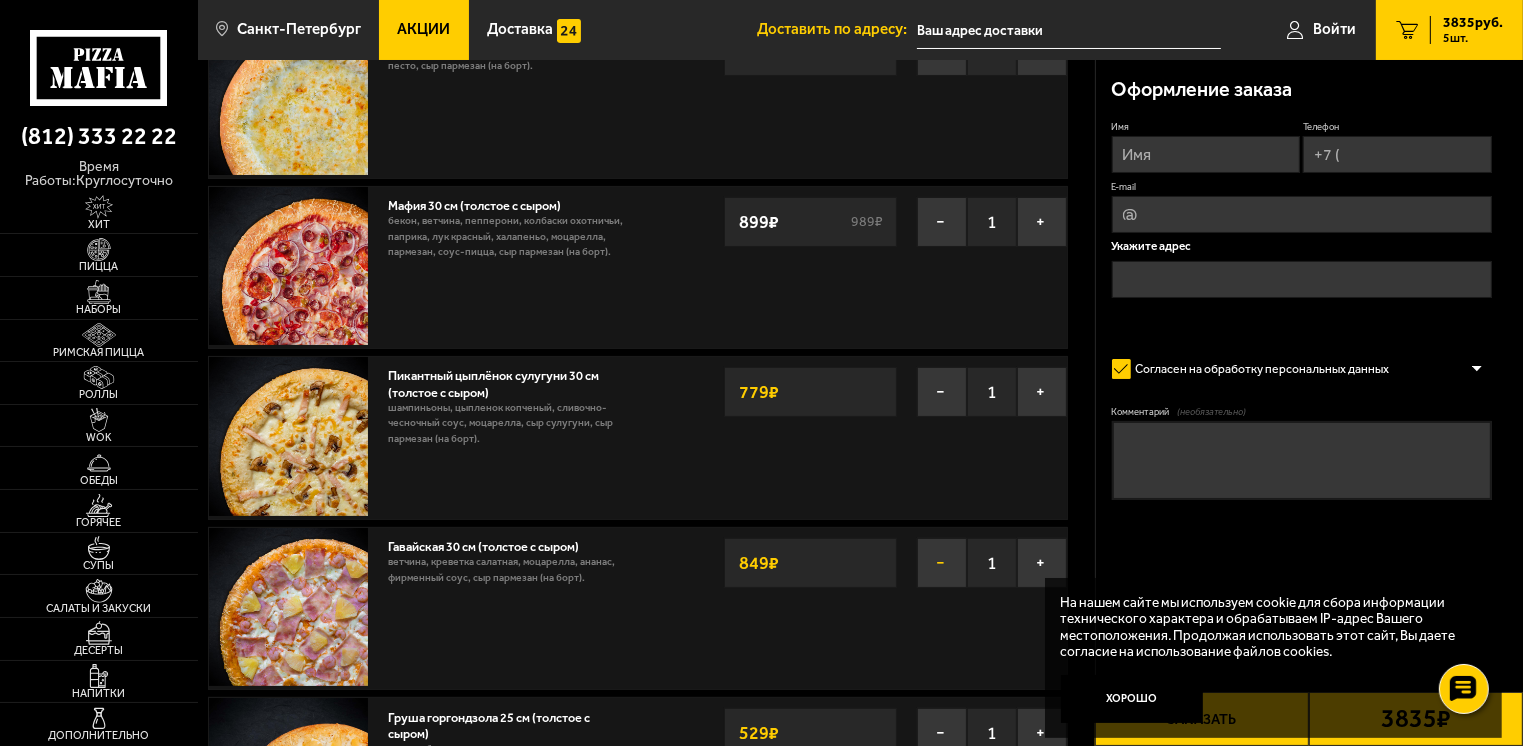 scroll, scrollTop: 200, scrollLeft: 0, axis: vertical 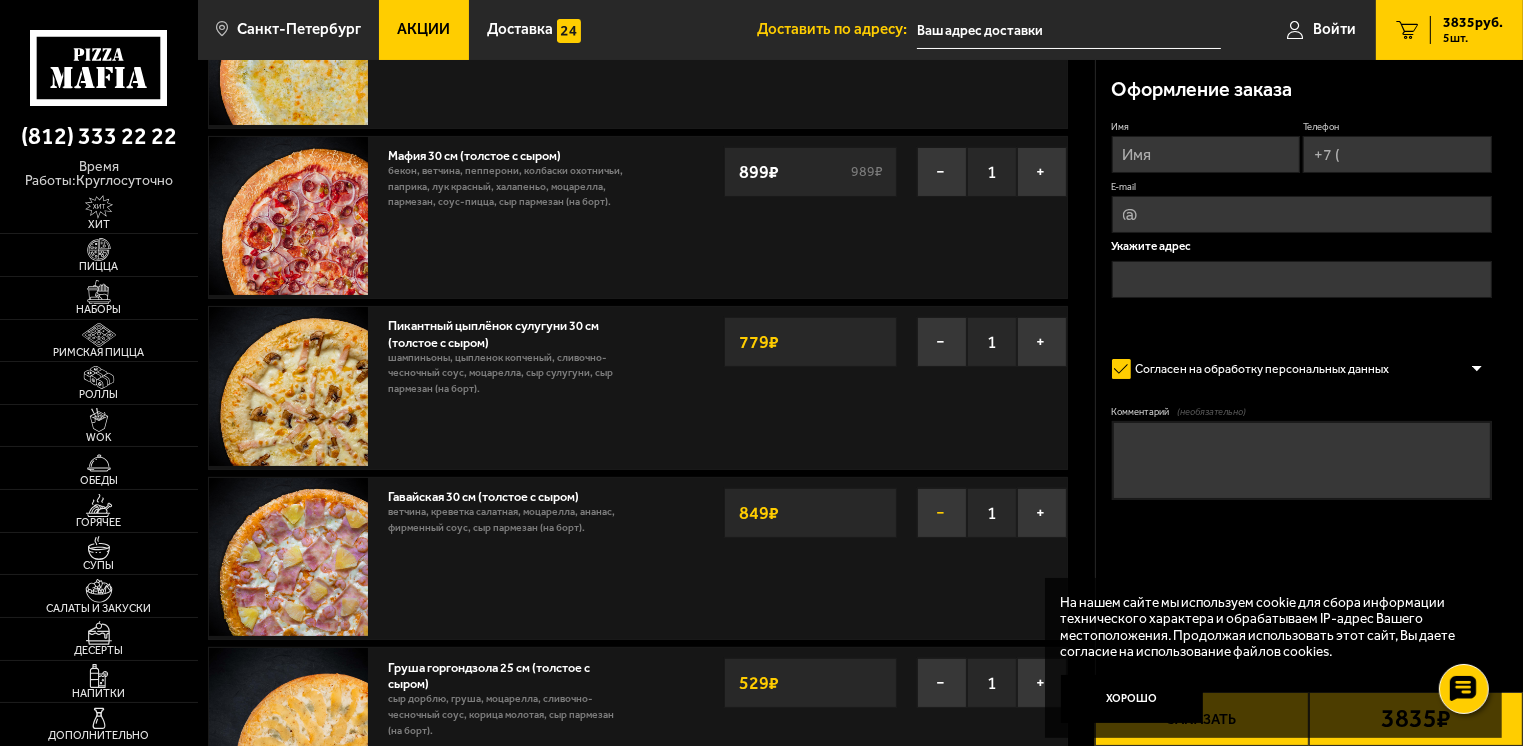 click on "−" at bounding box center [942, 513] 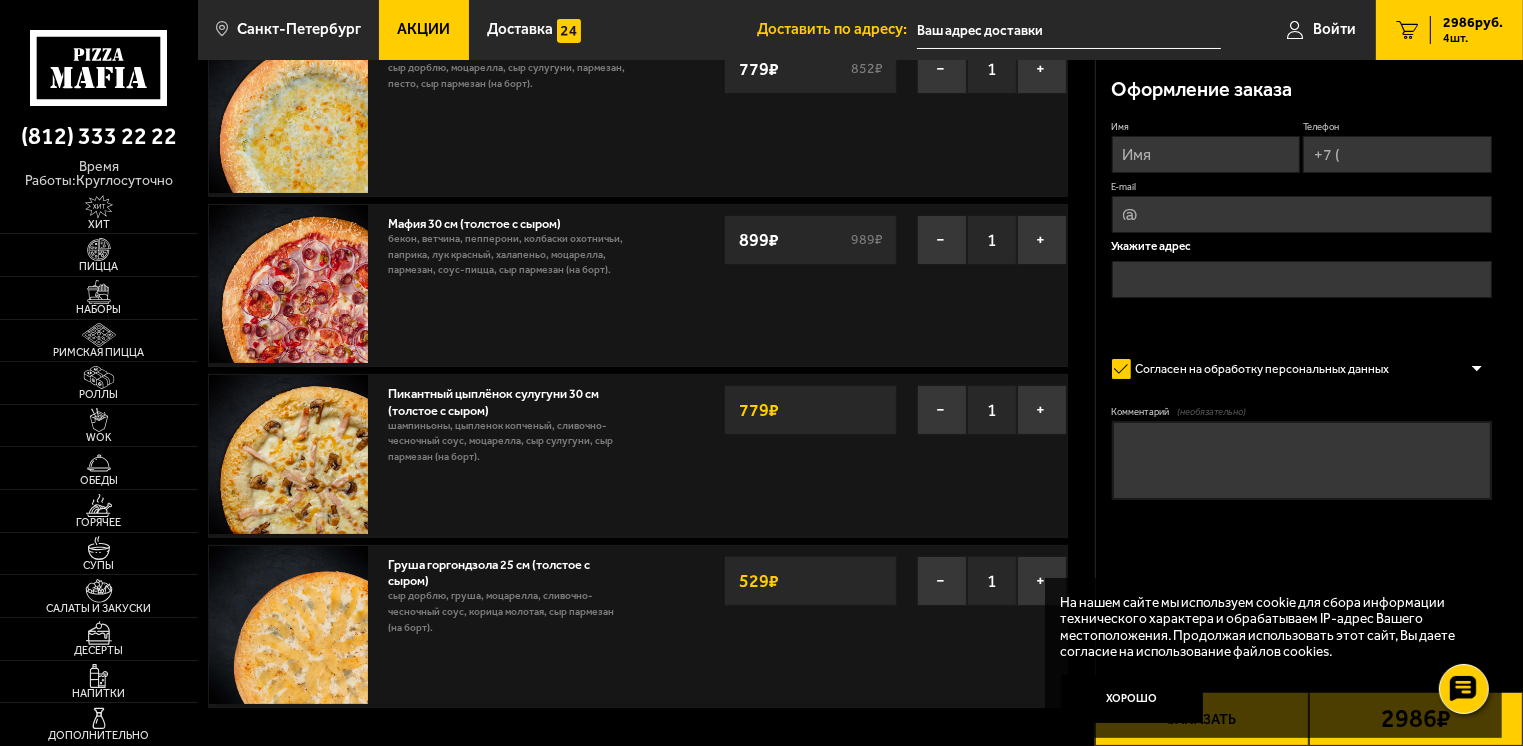 scroll, scrollTop: 100, scrollLeft: 0, axis: vertical 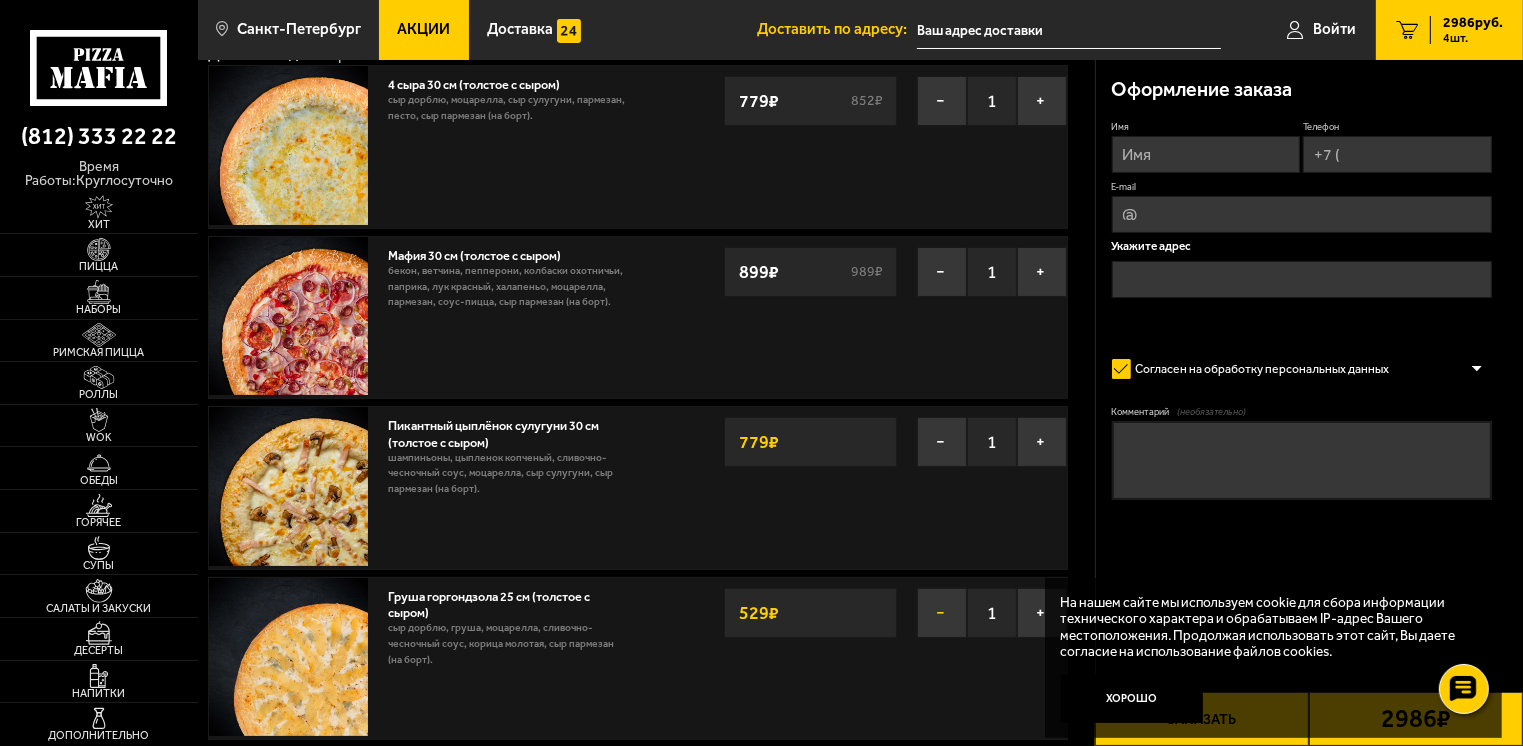 click on "−" at bounding box center (942, 613) 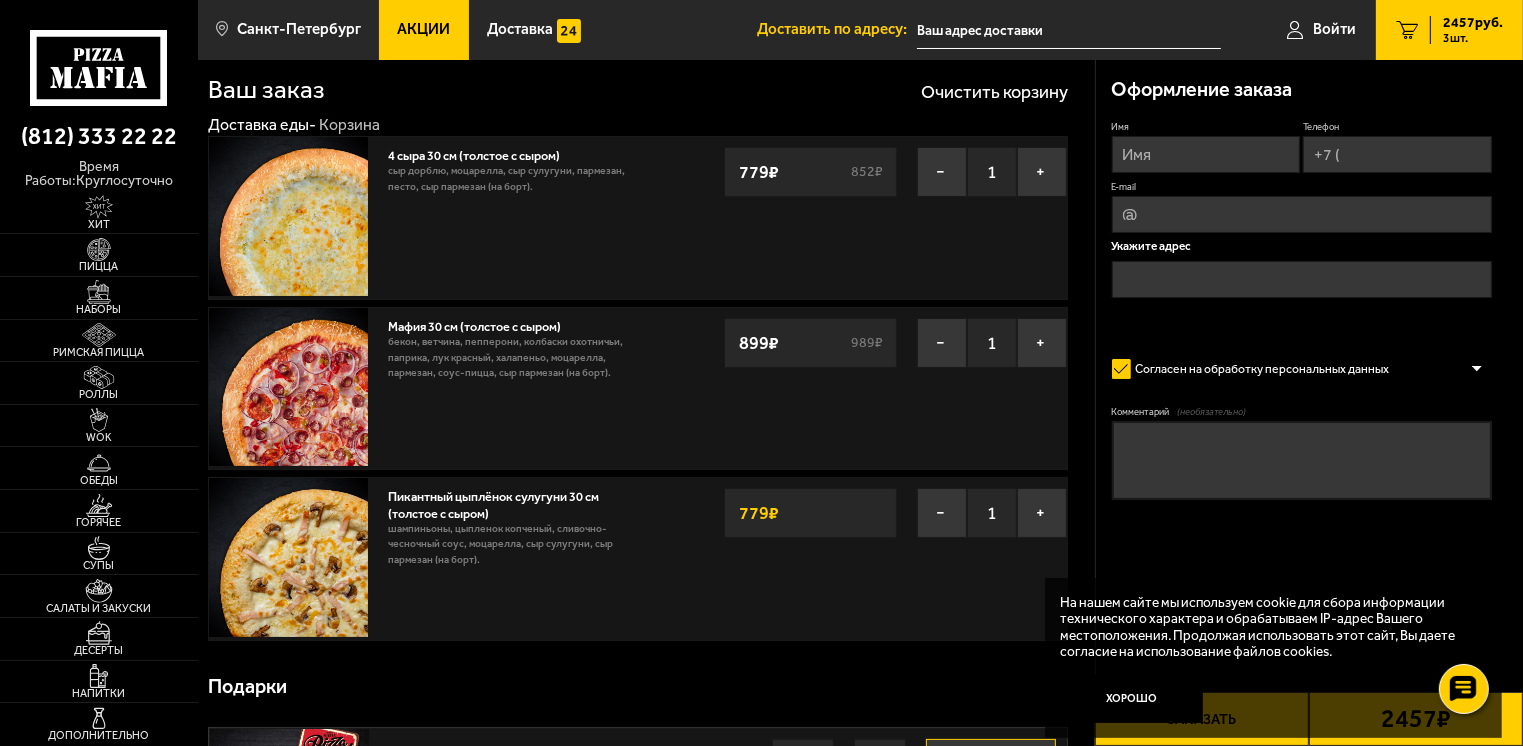 scroll, scrollTop: 0, scrollLeft: 0, axis: both 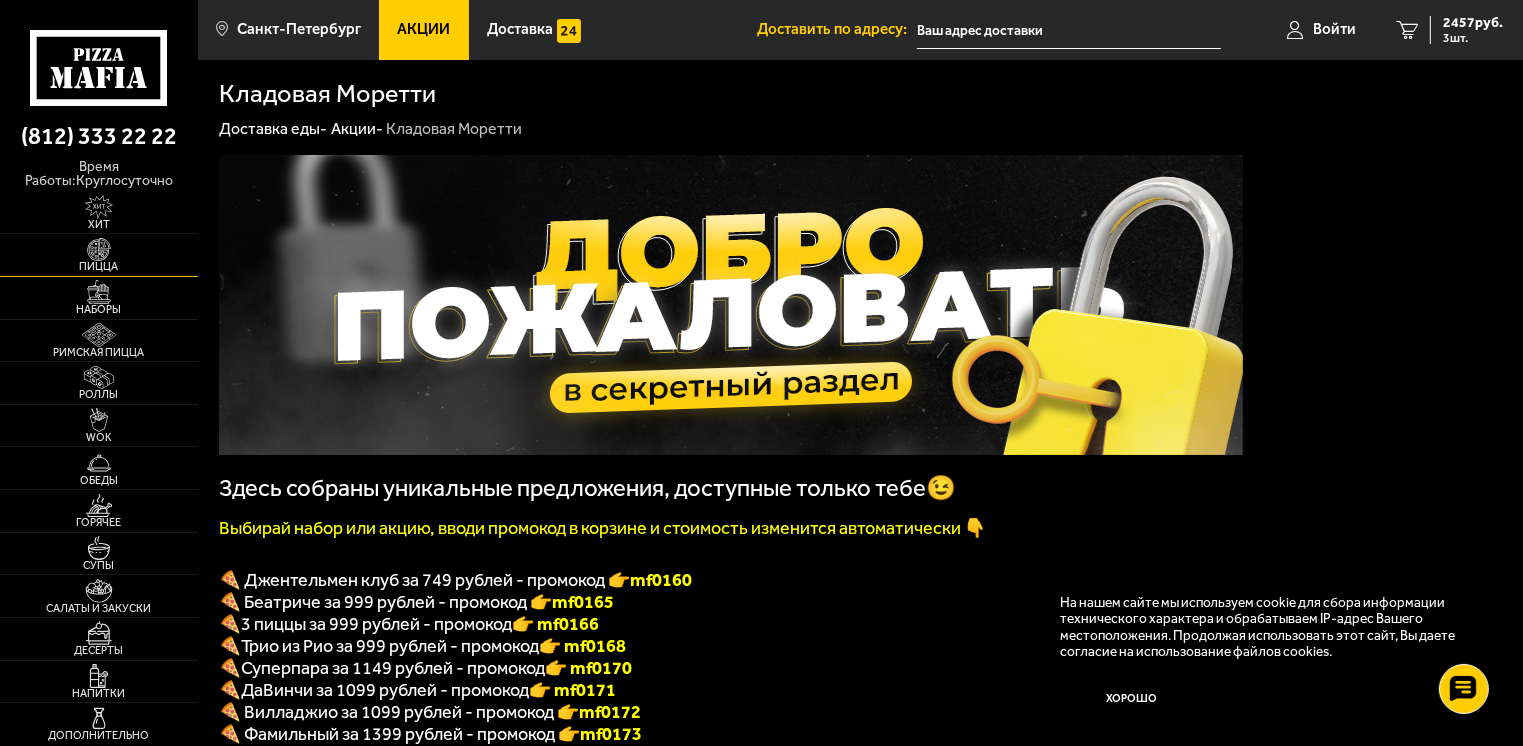 click on "Пицца" at bounding box center [99, 266] 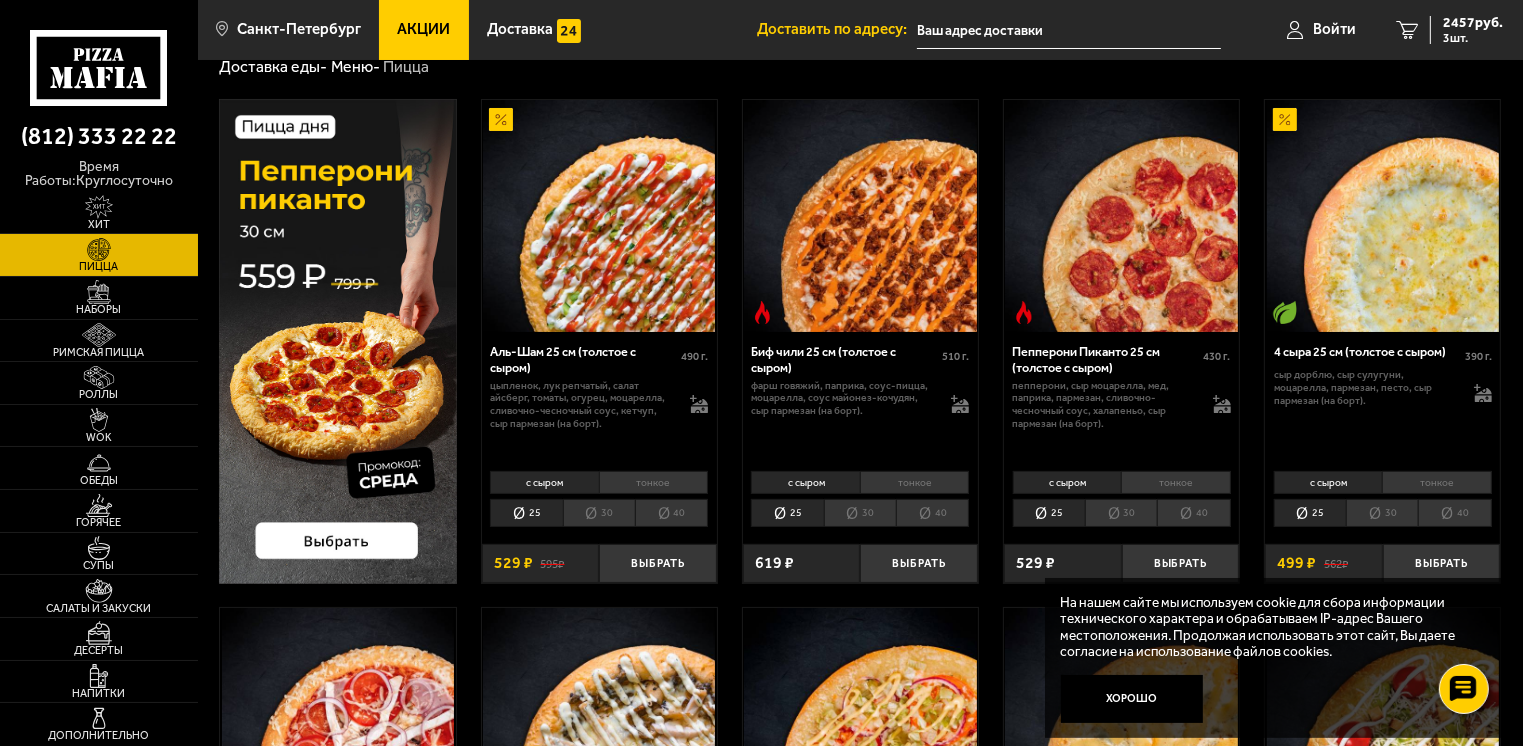 scroll, scrollTop: 100, scrollLeft: 0, axis: vertical 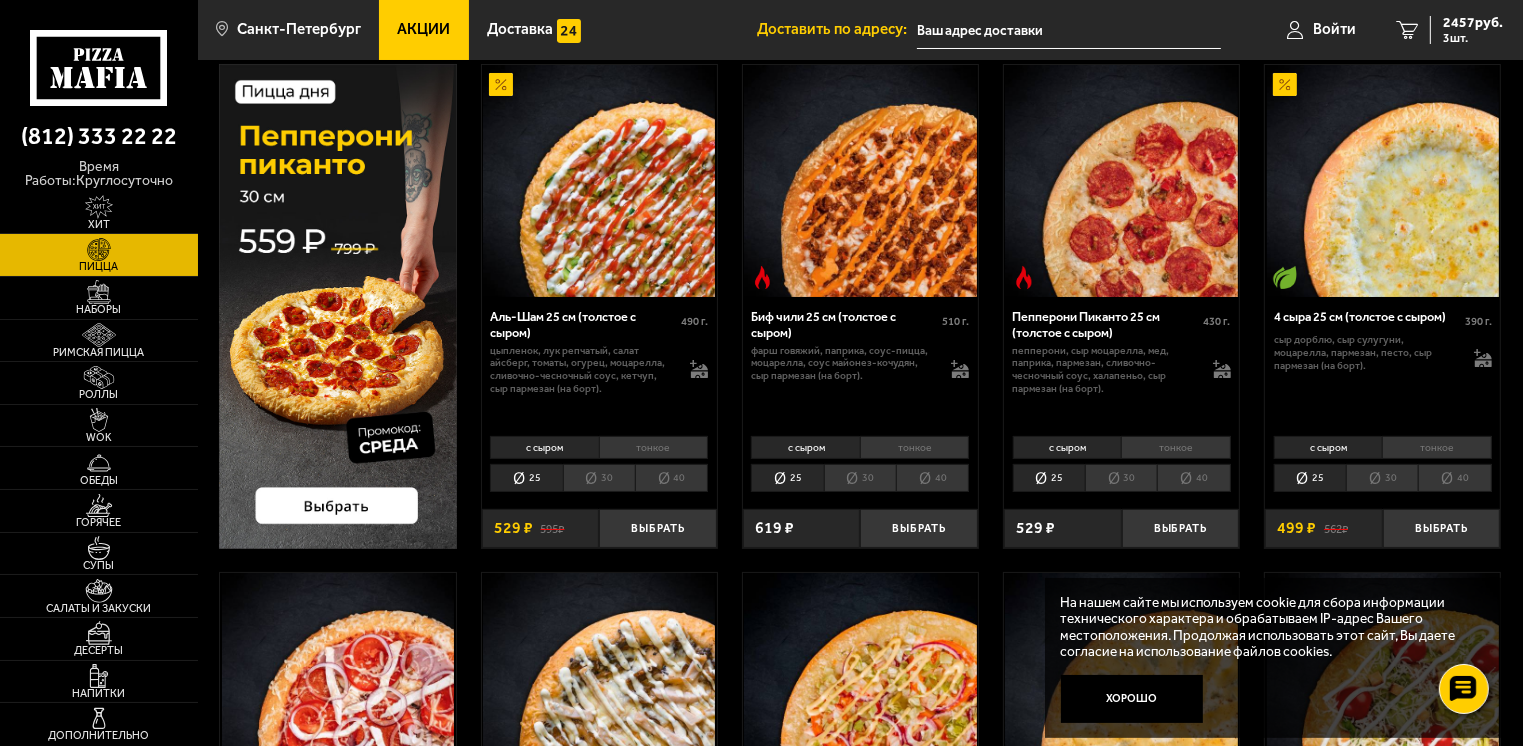 click on "30" at bounding box center [1382, 478] 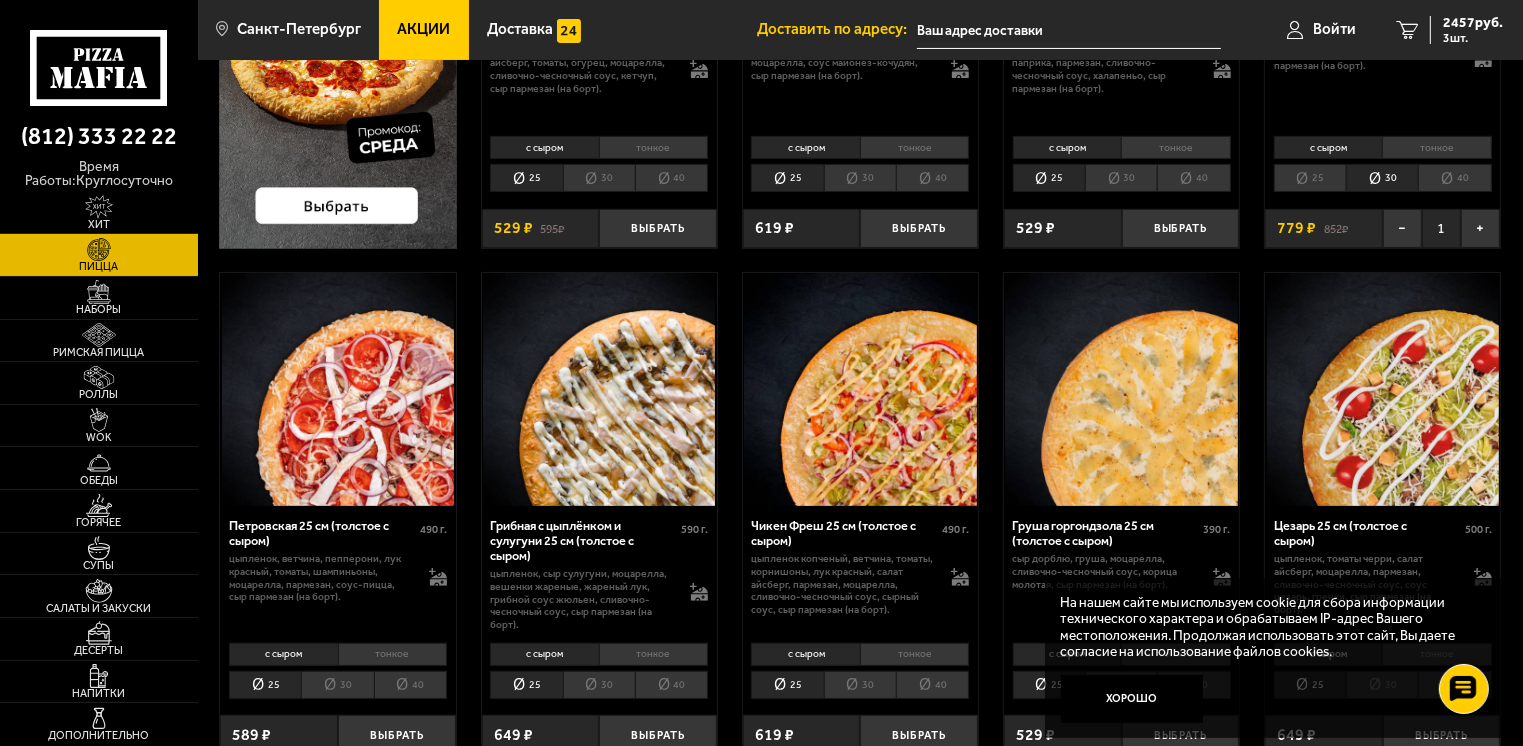 scroll, scrollTop: 500, scrollLeft: 0, axis: vertical 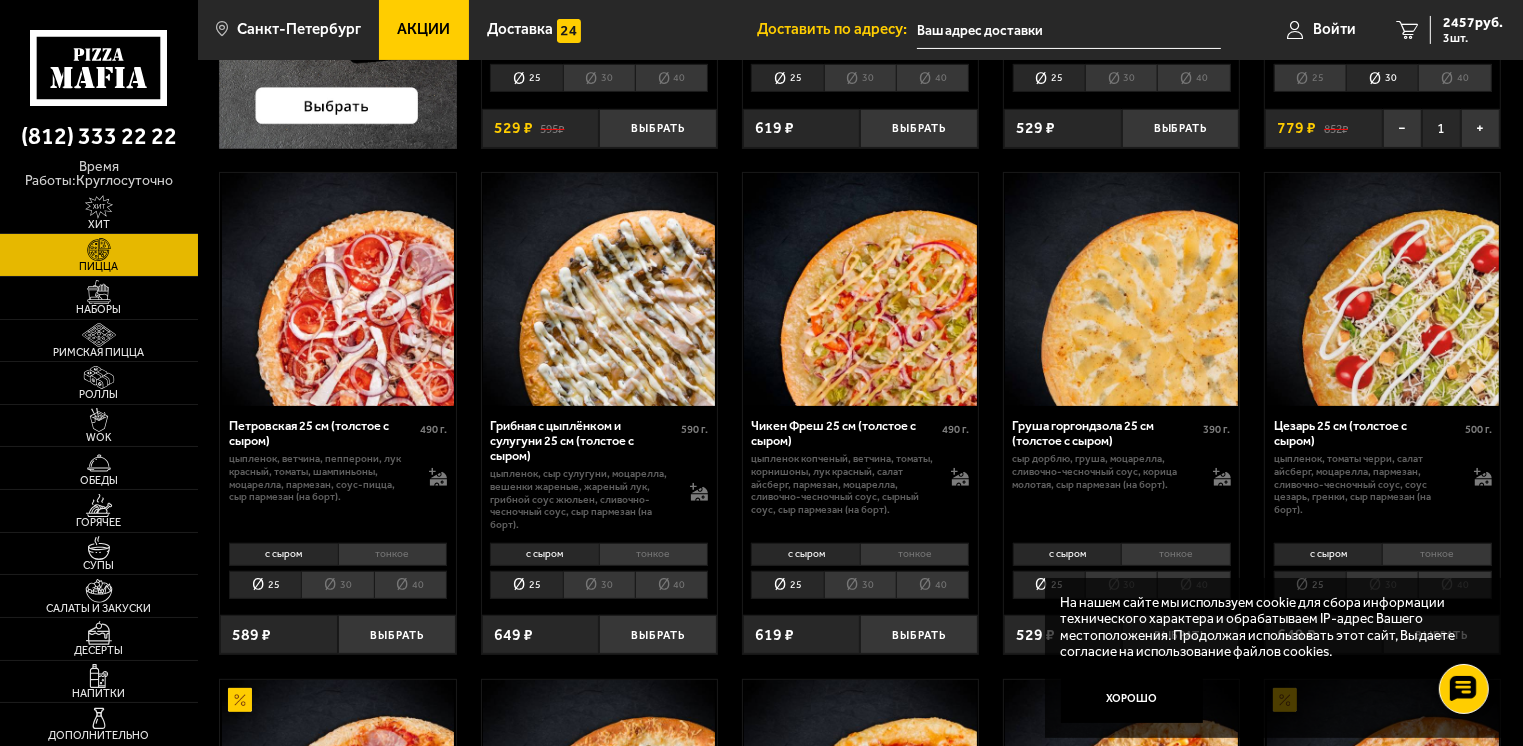click on "30" at bounding box center [337, 585] 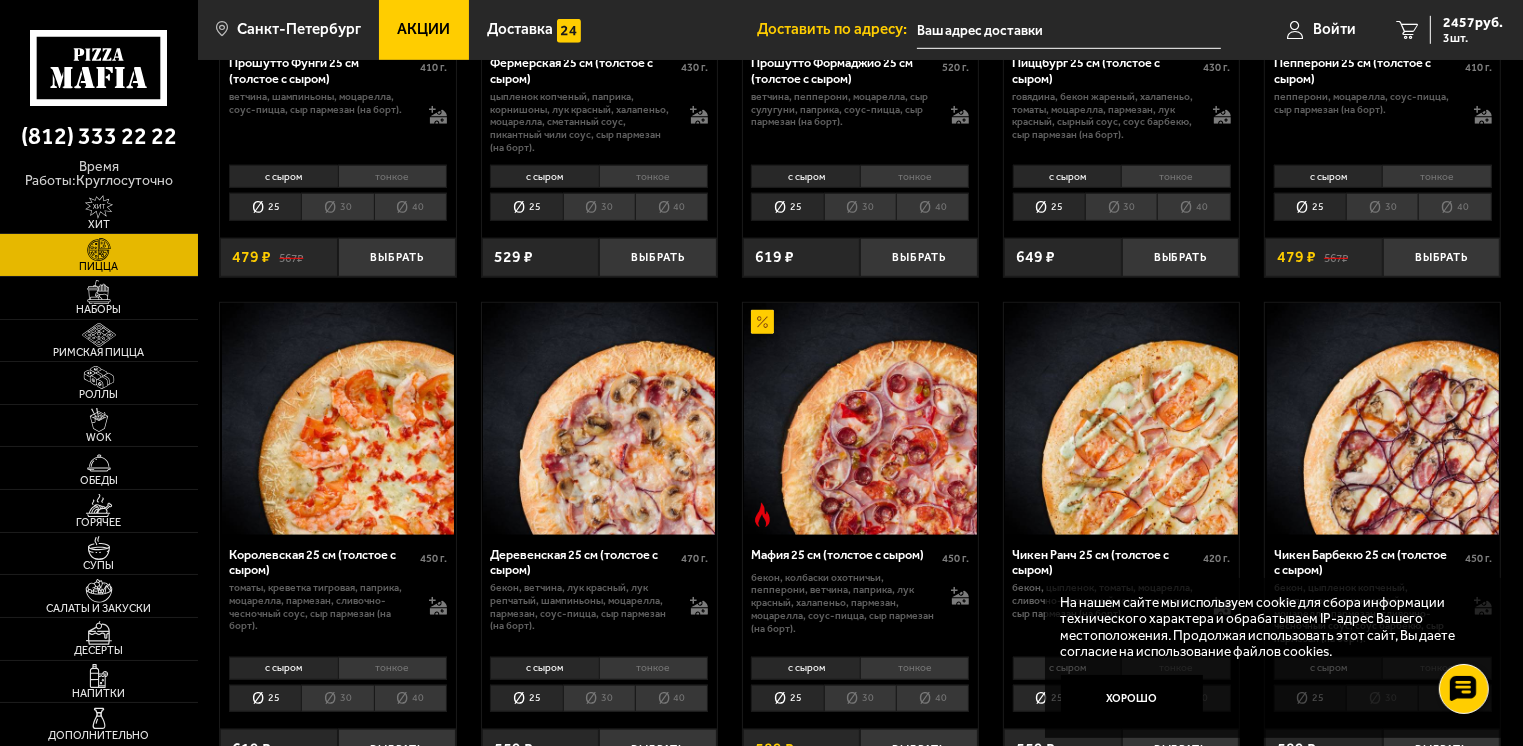 scroll, scrollTop: 1400, scrollLeft: 0, axis: vertical 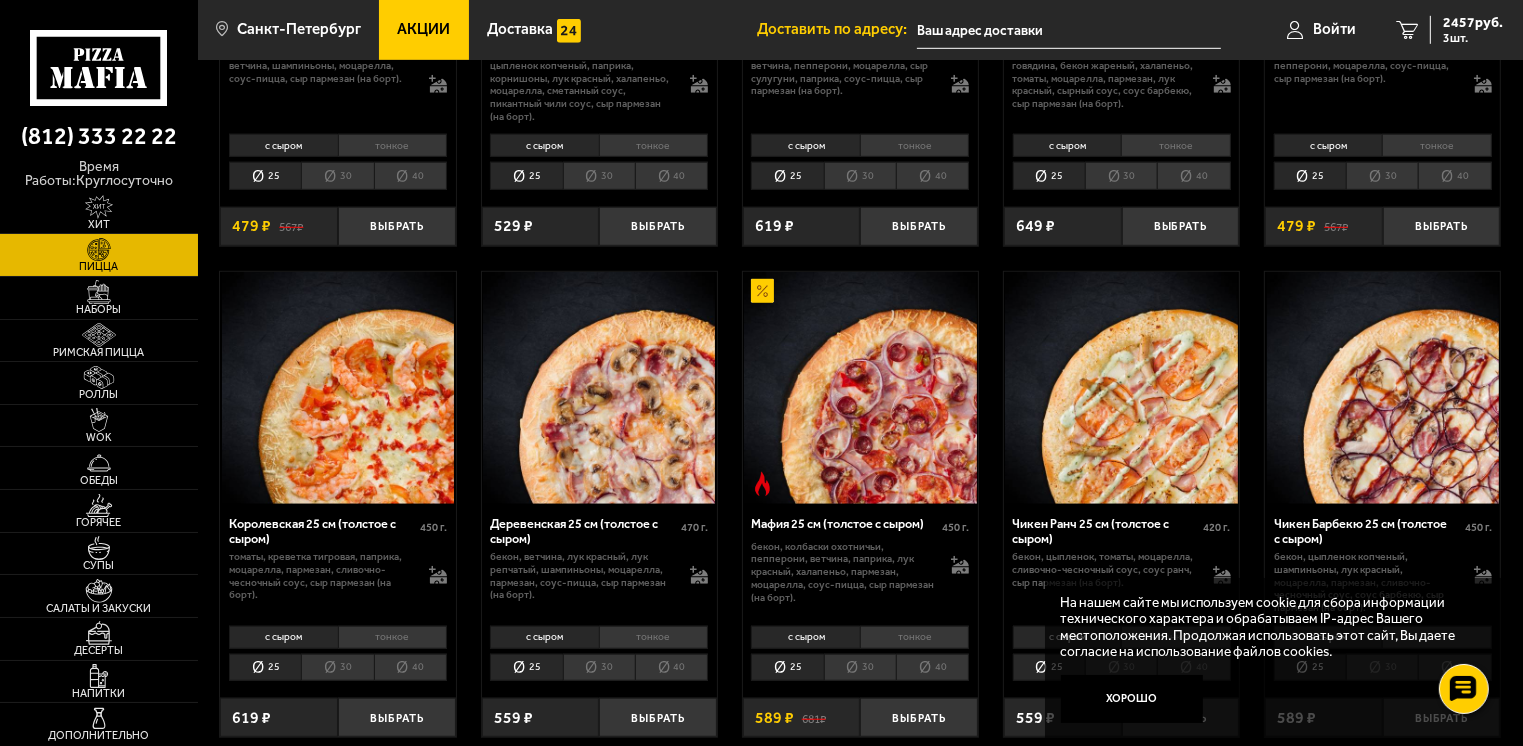 click on "30" at bounding box center [599, 668] 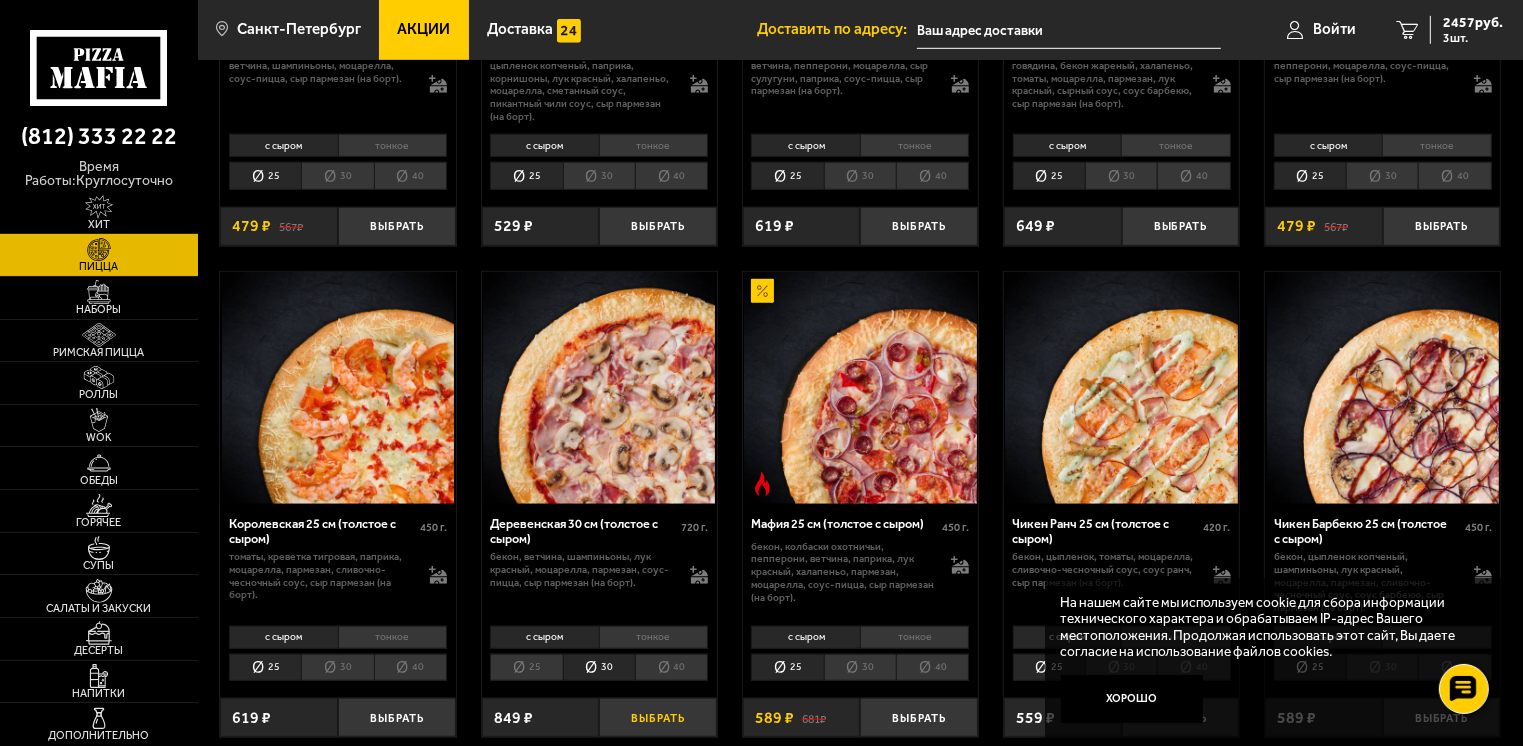 click on "Выбрать" at bounding box center [658, 717] 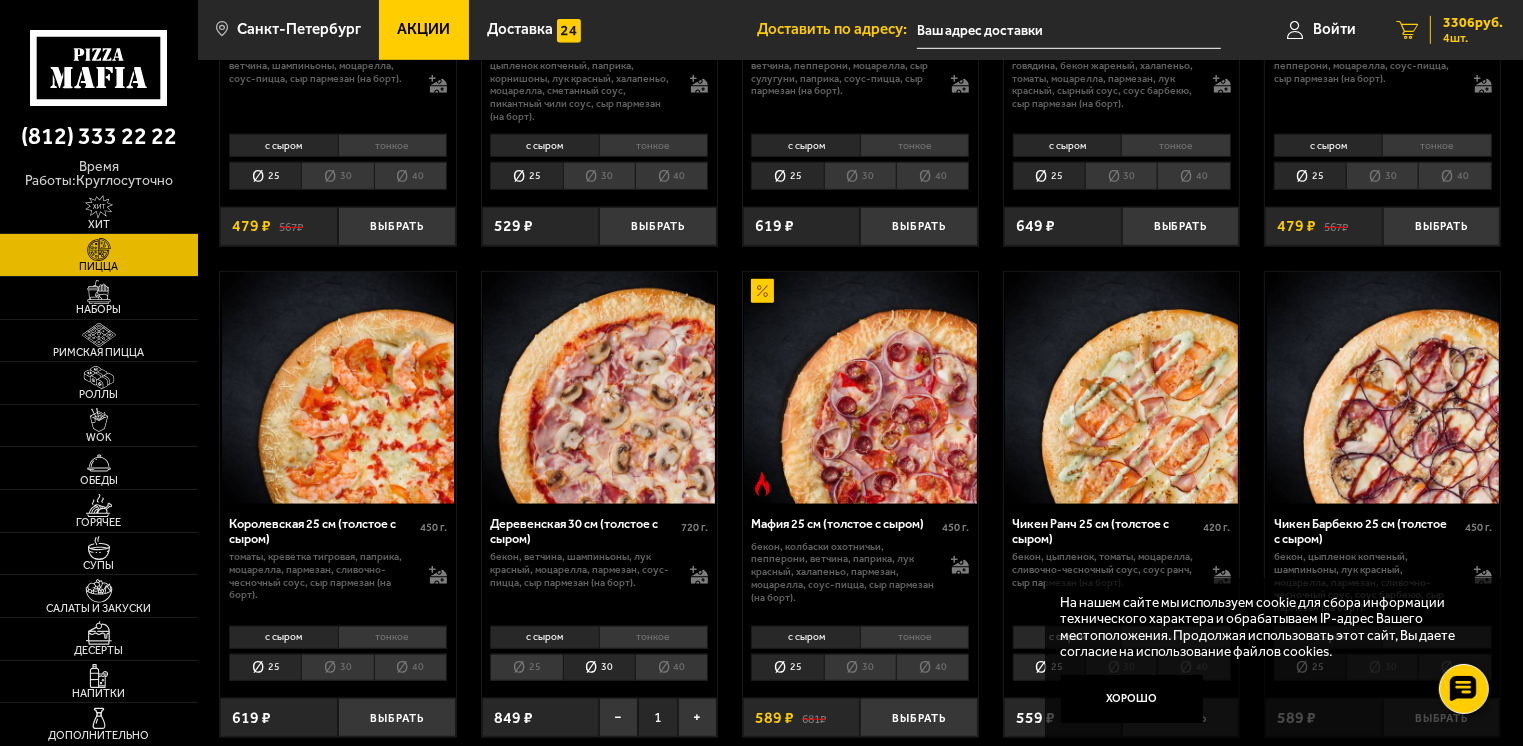 click on "4  шт." at bounding box center (1473, 38) 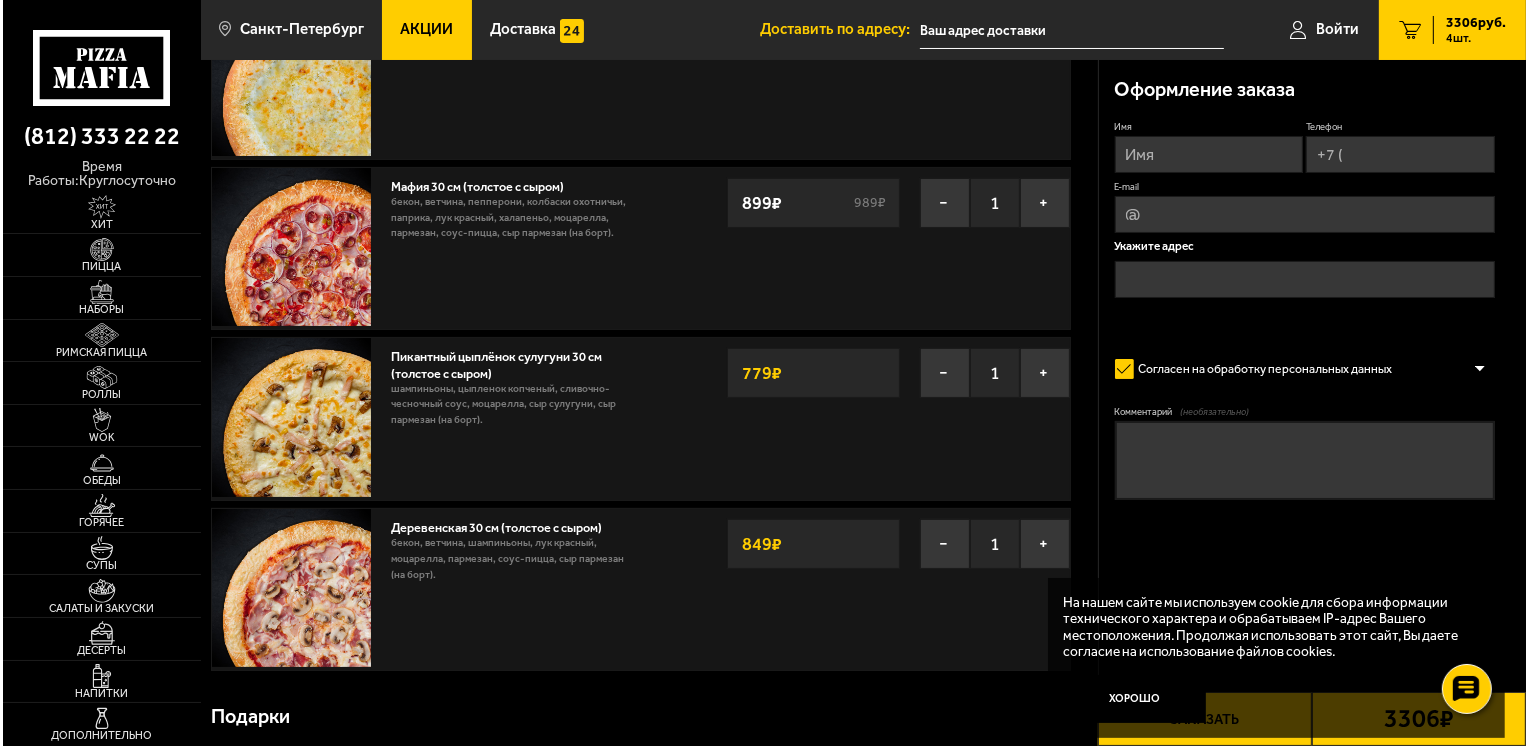 scroll, scrollTop: 200, scrollLeft: 0, axis: vertical 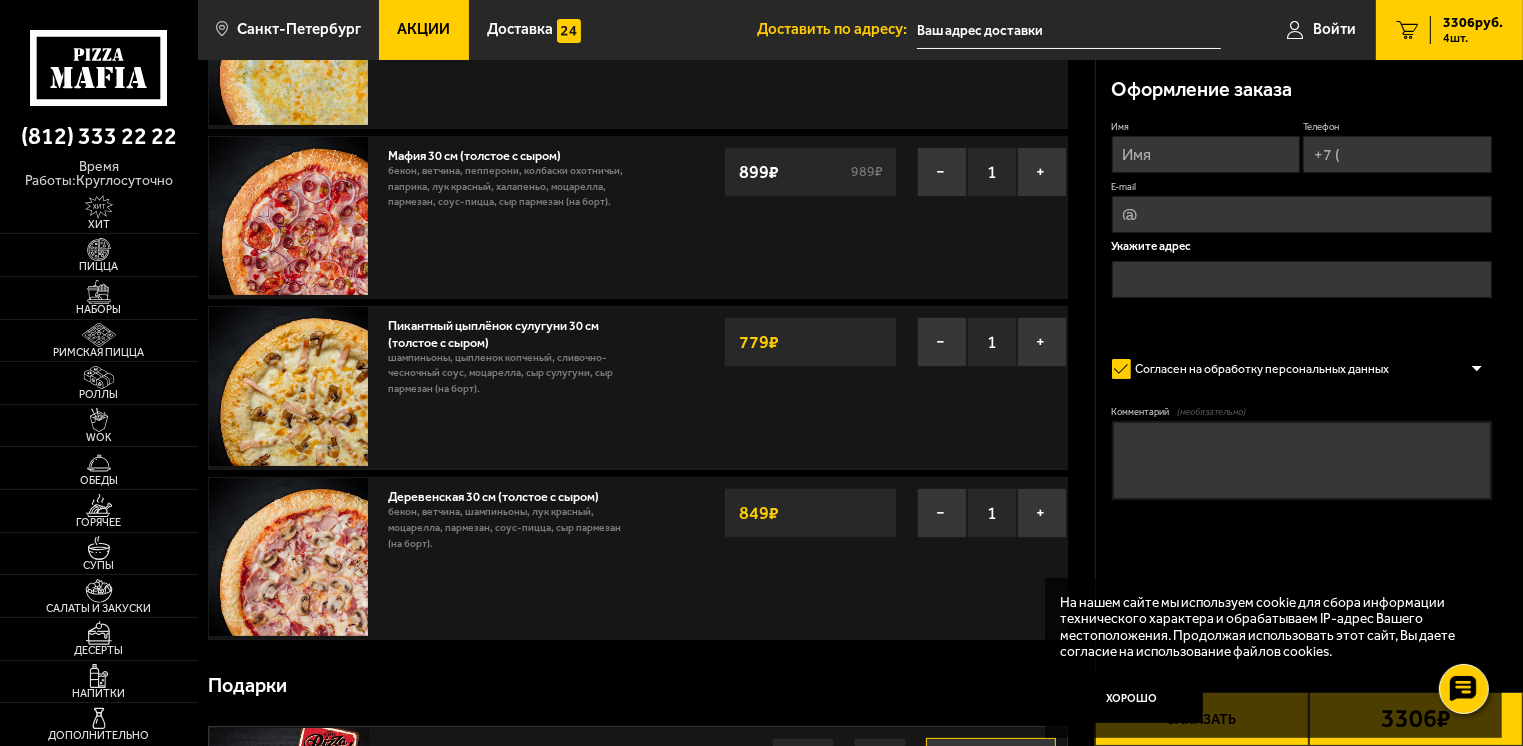 click on "Телефон" at bounding box center (1397, 154) 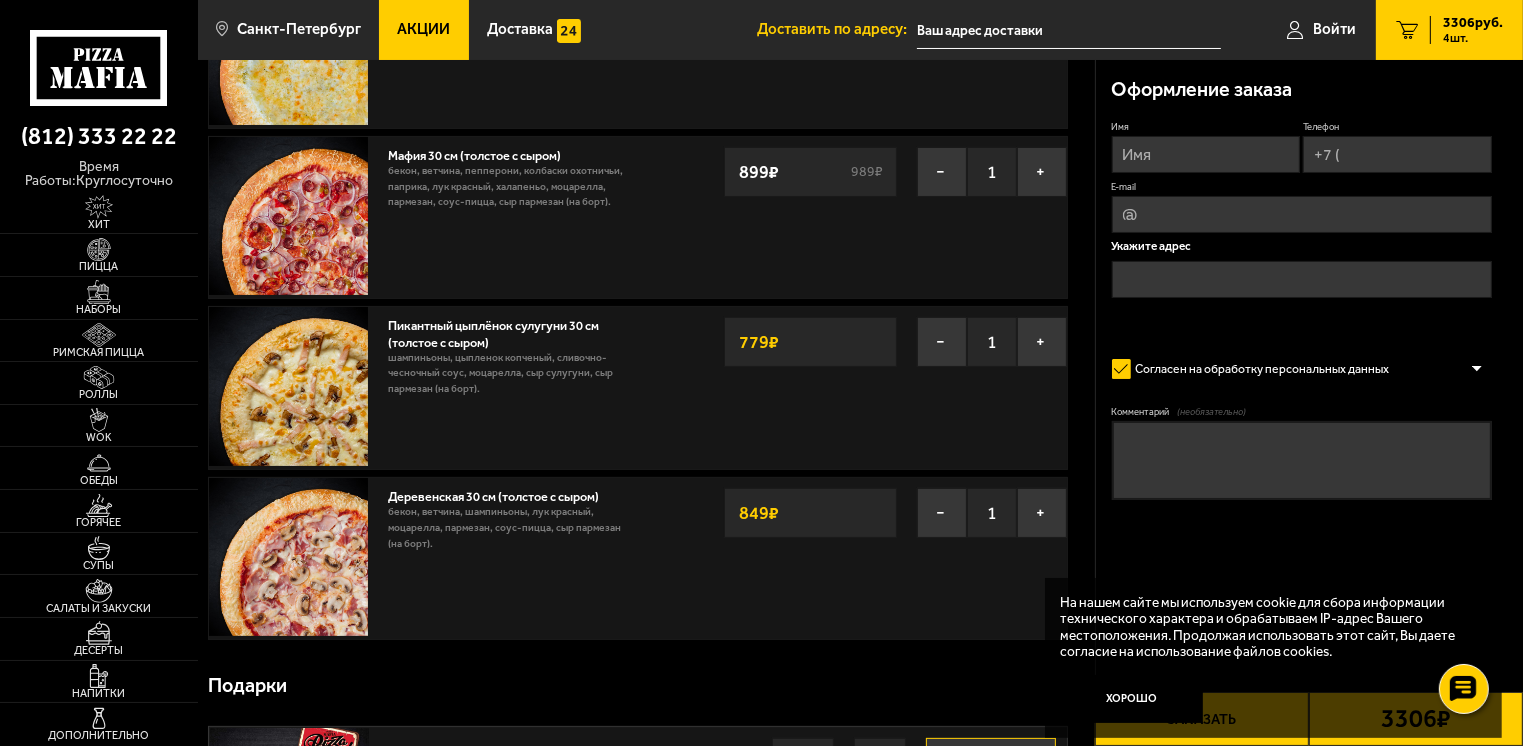 type on "[PHONE]" 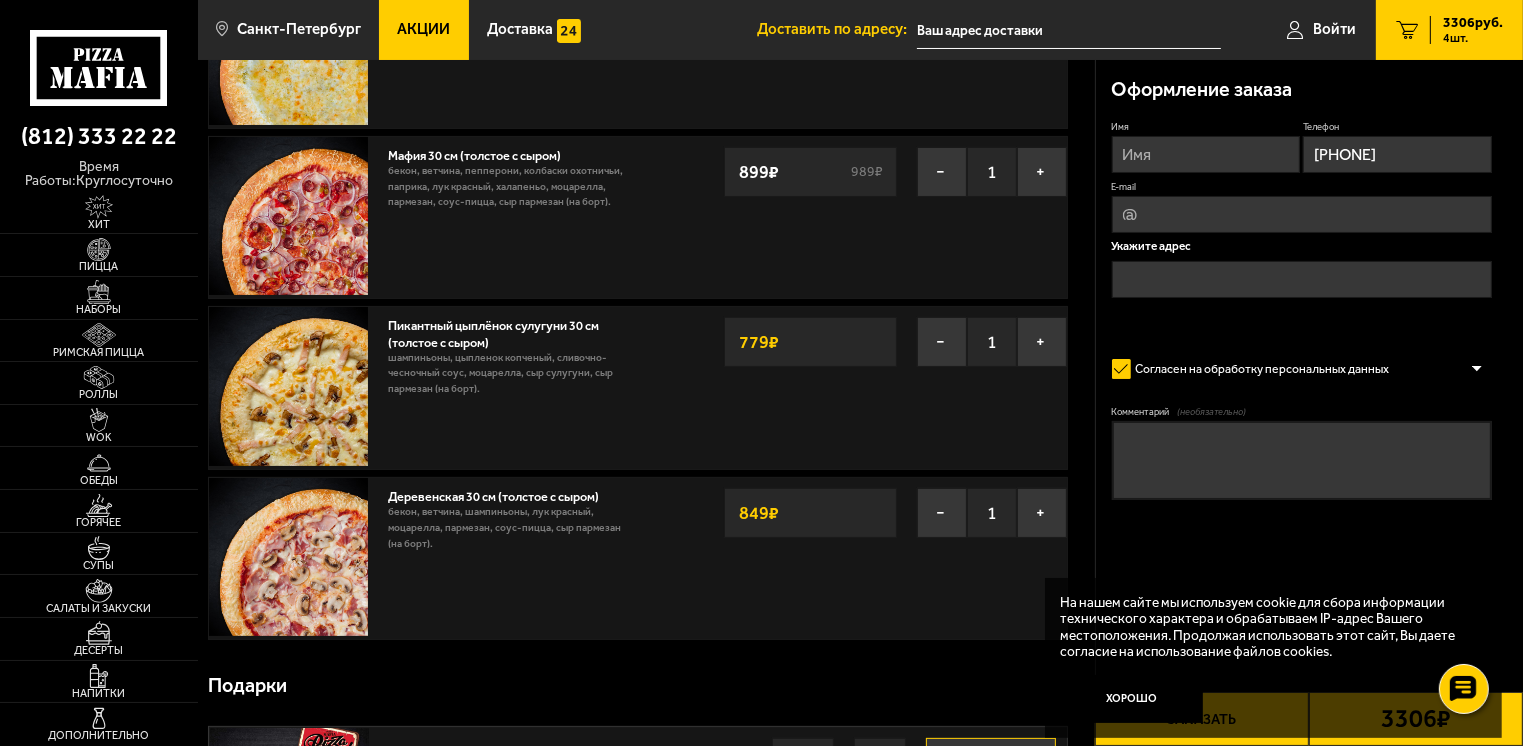type on "[FIRST]" 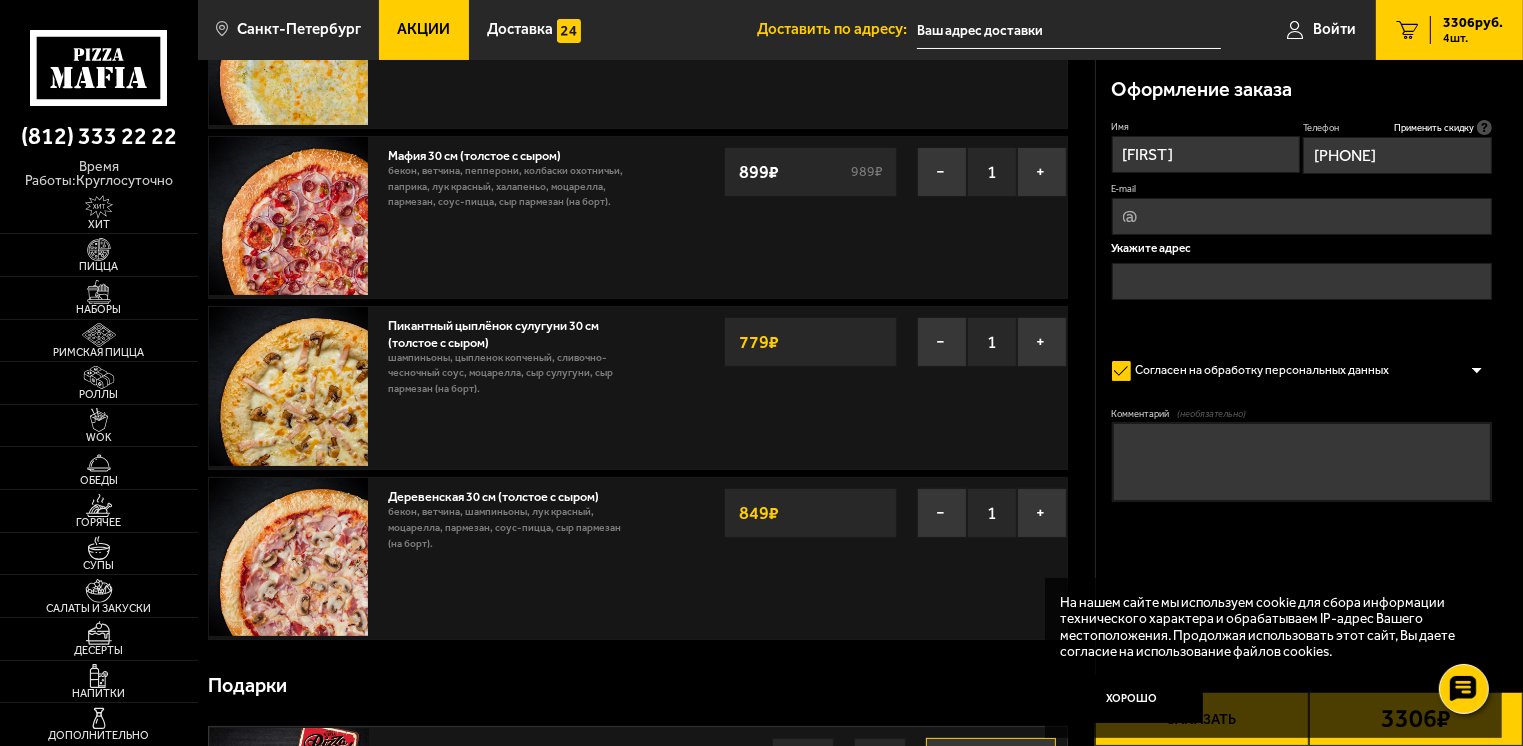type on "[PHONE]" 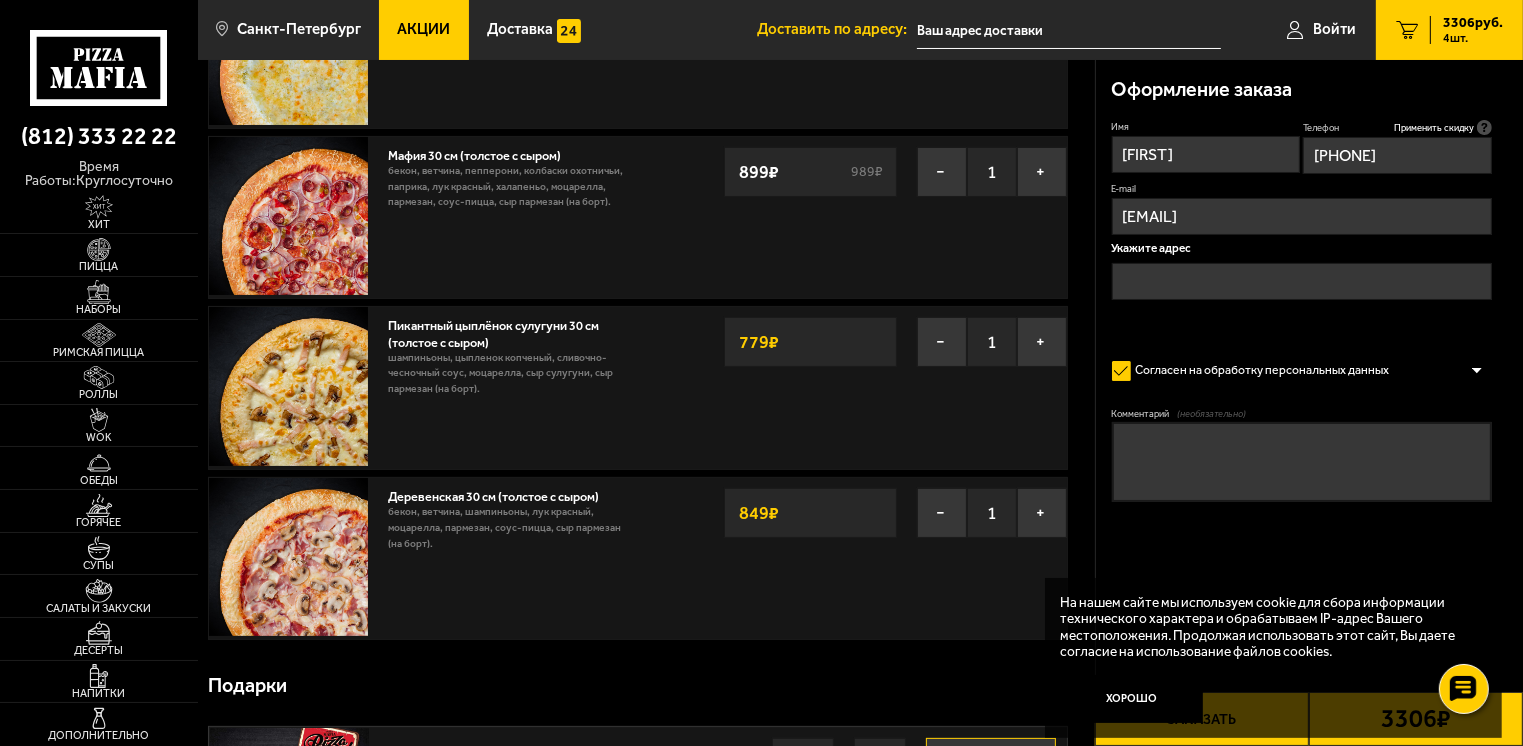 click at bounding box center (1302, 281) 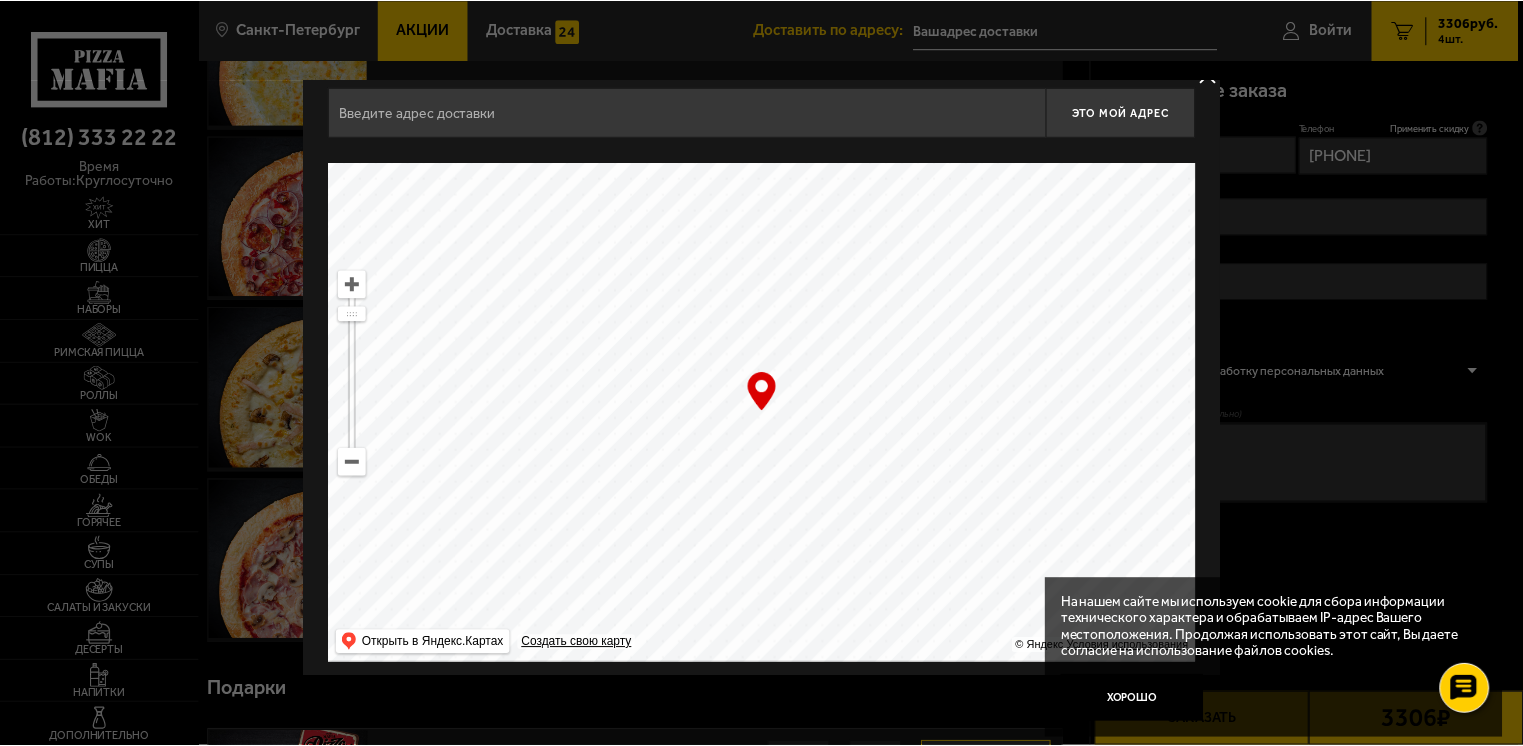 scroll, scrollTop: 28, scrollLeft: 0, axis: vertical 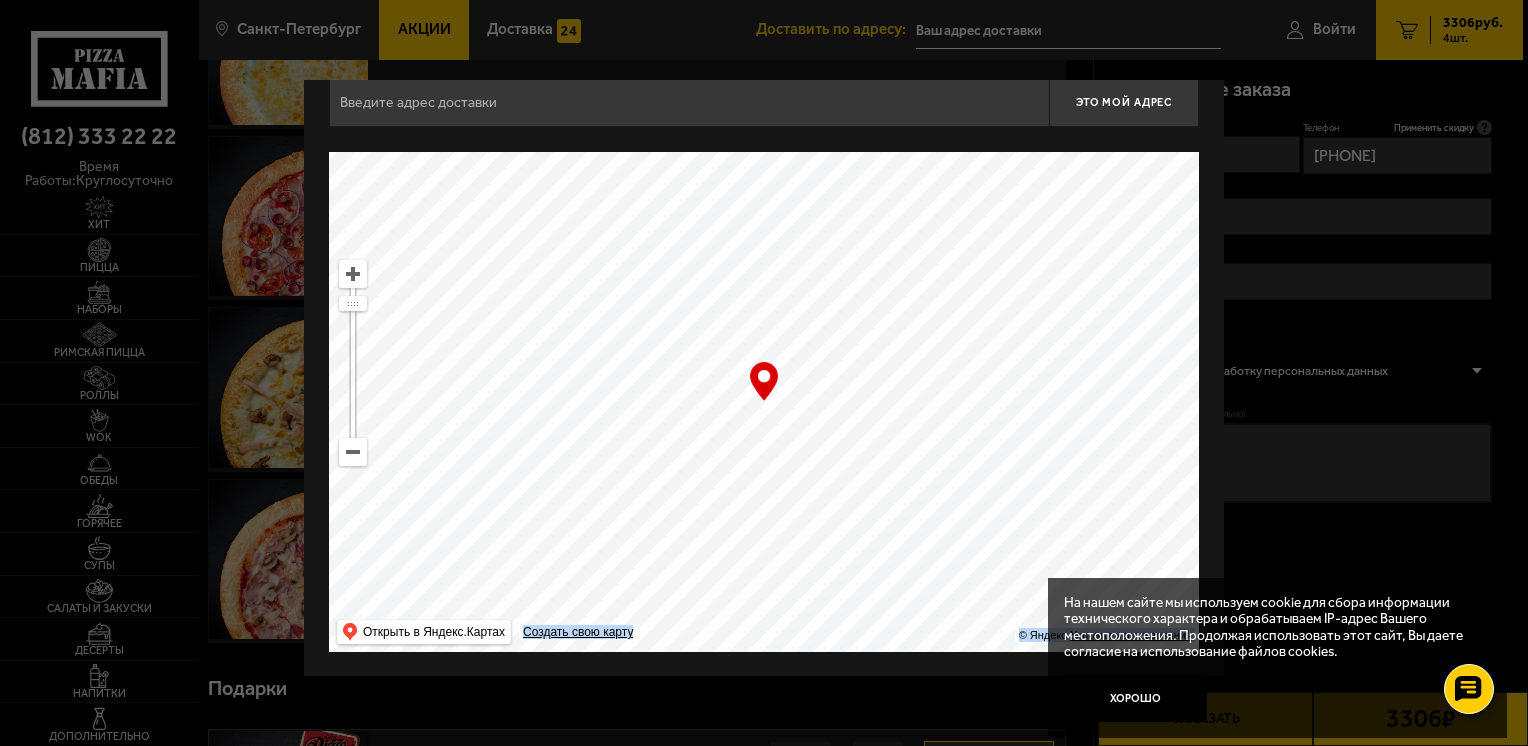 drag, startPoint x: 766, startPoint y: 382, endPoint x: 784, endPoint y: 461, distance: 81.02469 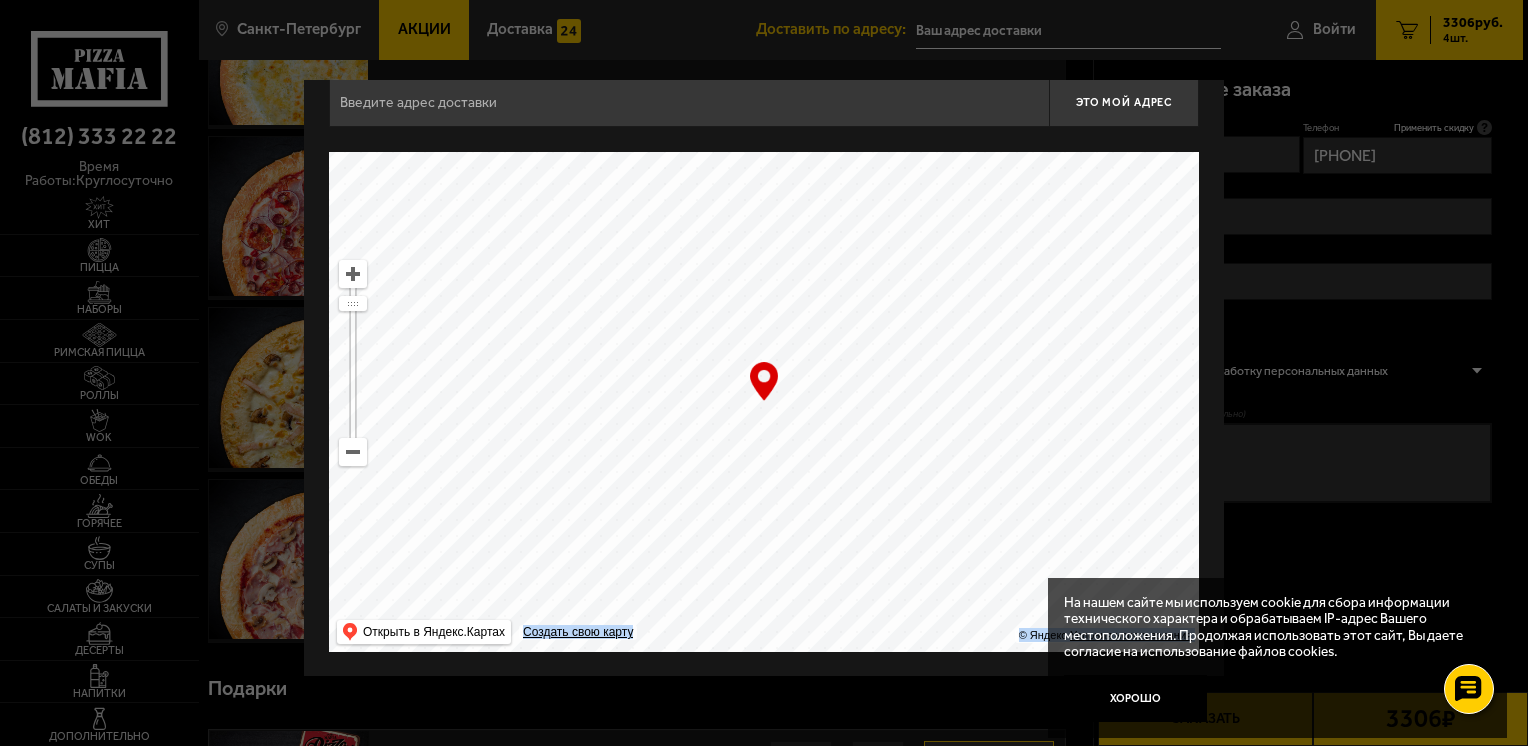 drag, startPoint x: 784, startPoint y: 461, endPoint x: 650, endPoint y: 221, distance: 274.8745 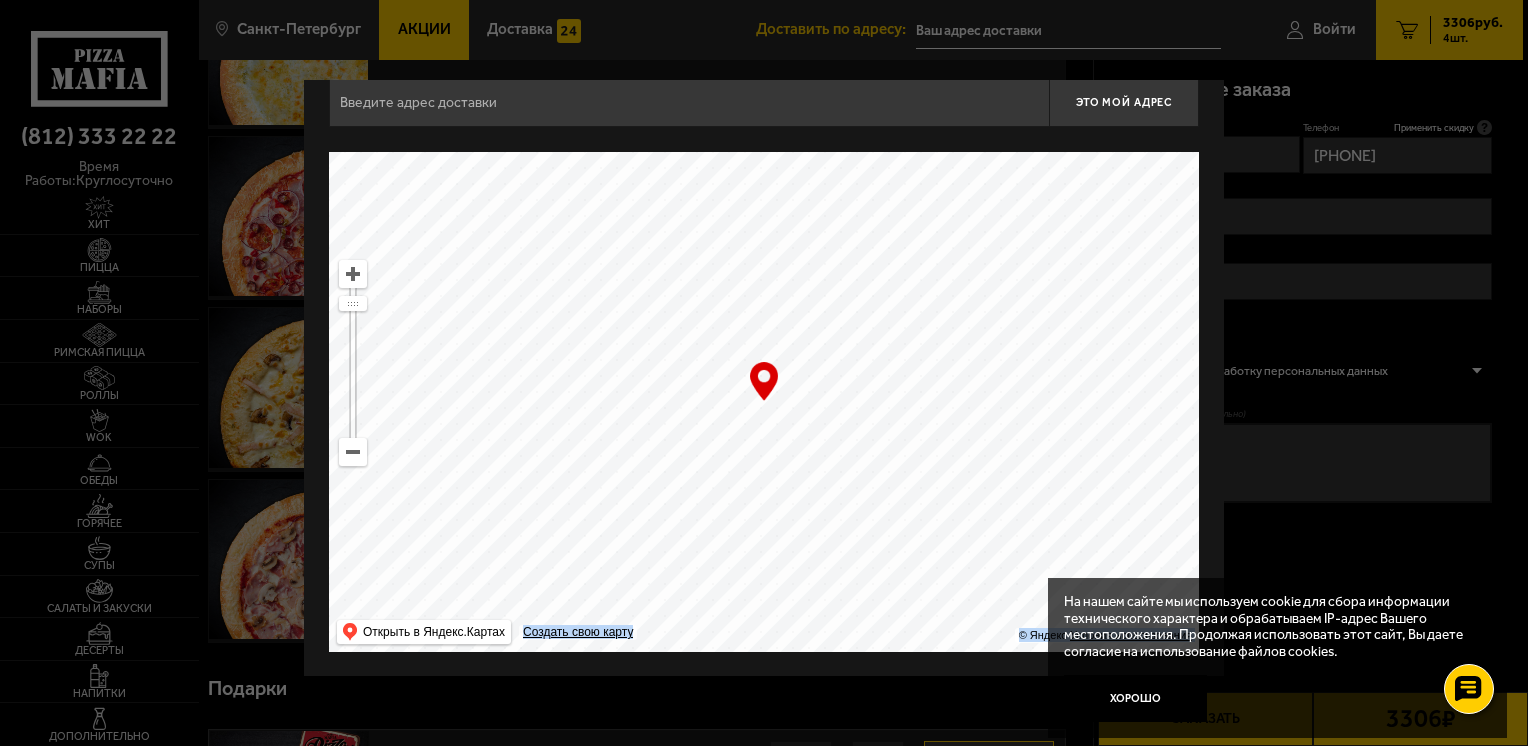 drag, startPoint x: 670, startPoint y: 446, endPoint x: 992, endPoint y: 178, distance: 418.93674 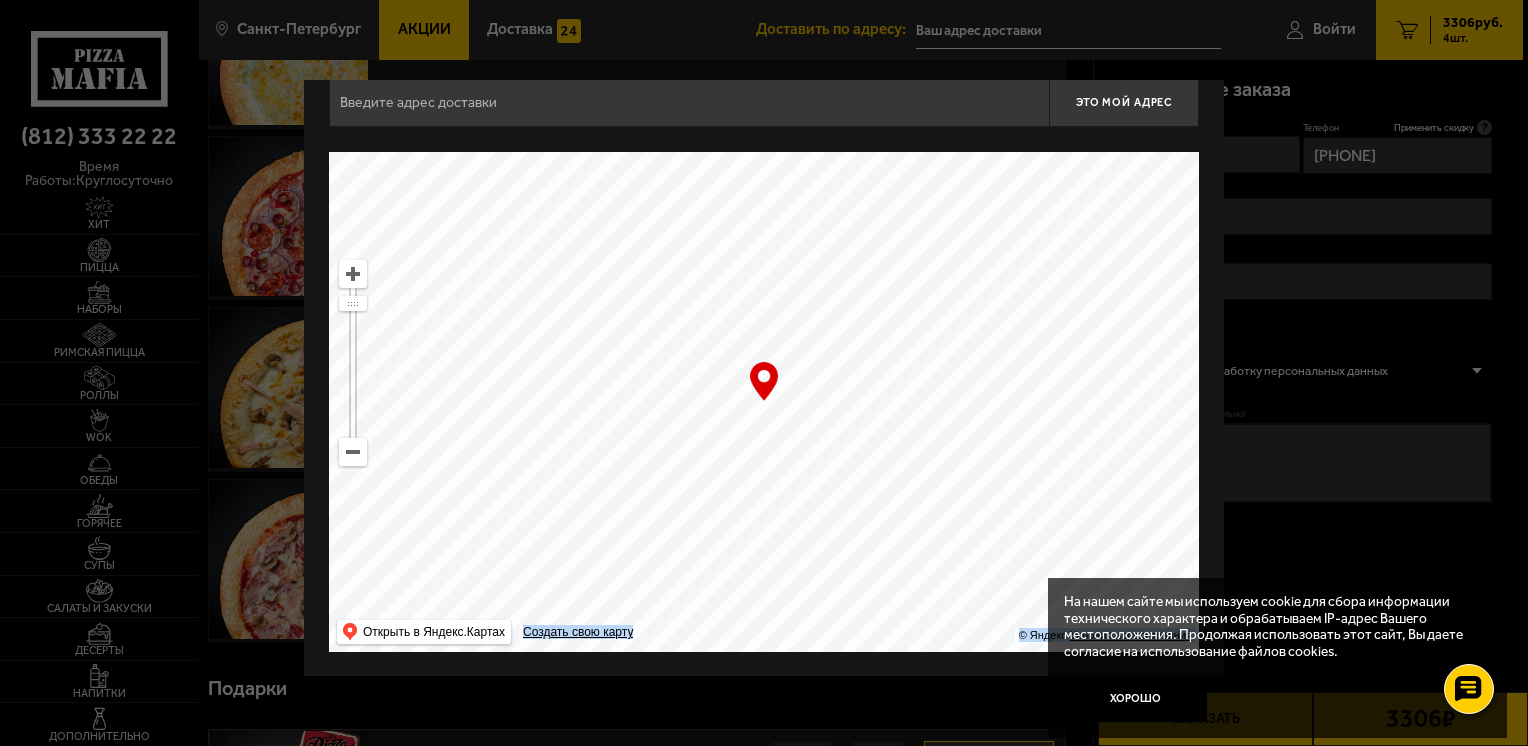 drag, startPoint x: 879, startPoint y: 502, endPoint x: 933, endPoint y: 226, distance: 281.233 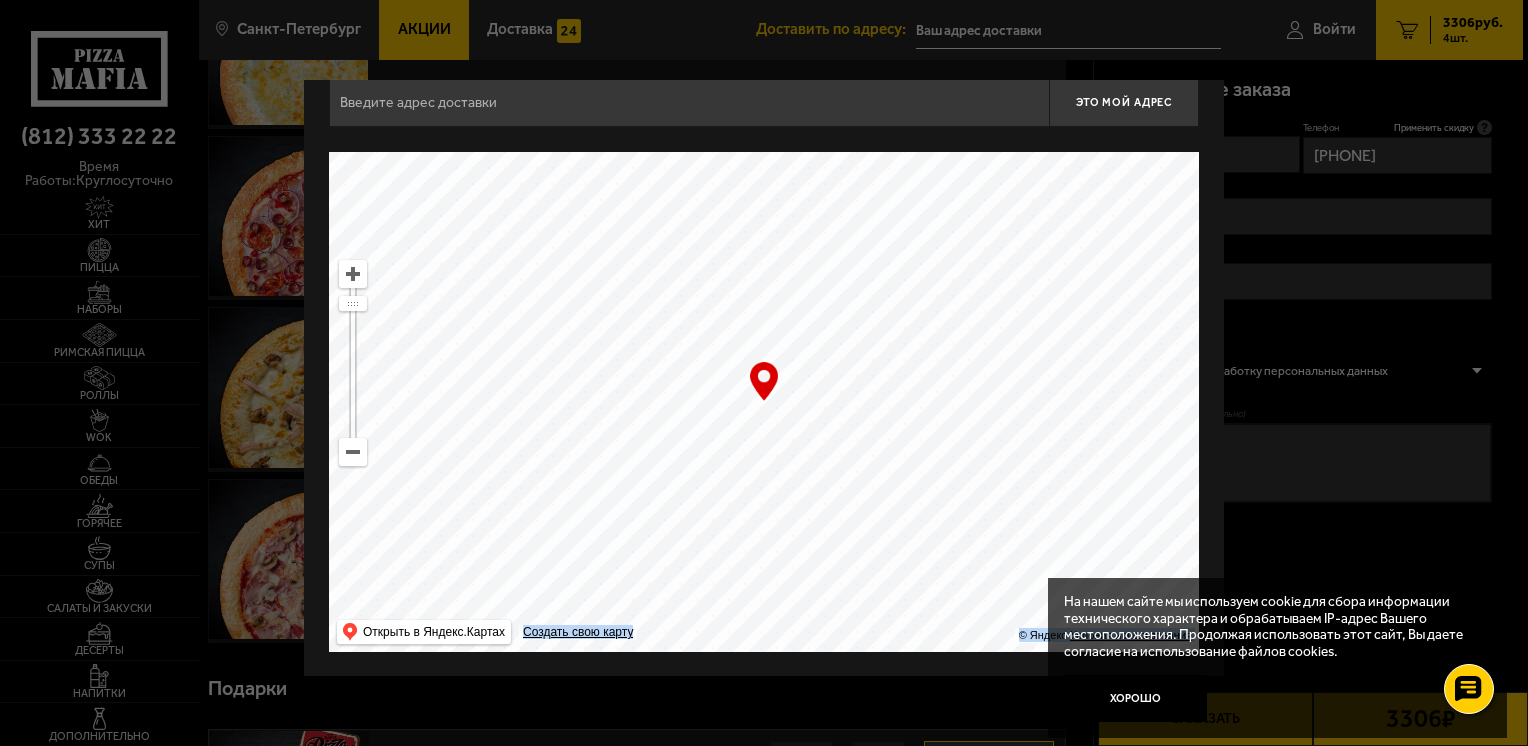 drag, startPoint x: 732, startPoint y: 570, endPoint x: 809, endPoint y: 237, distance: 341.78647 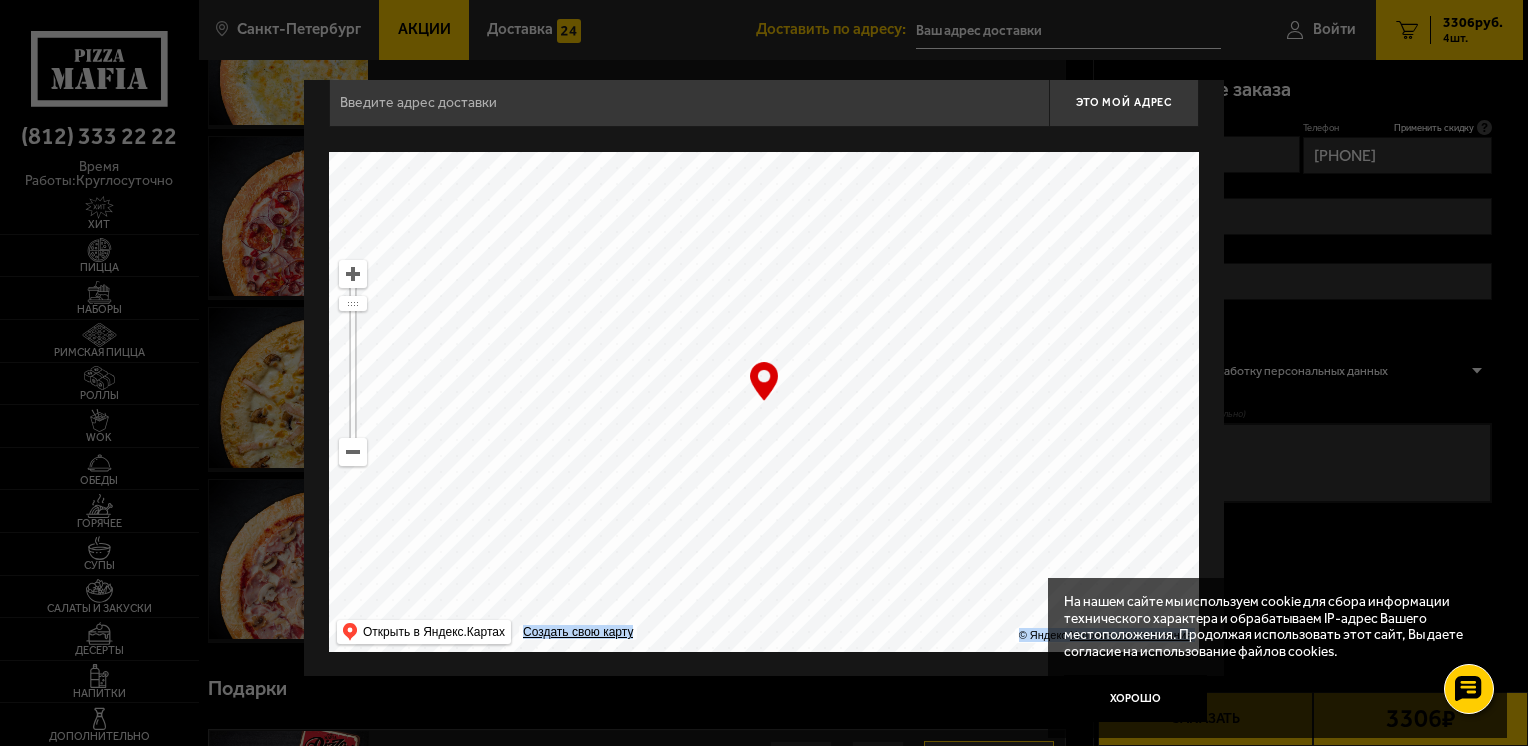 drag, startPoint x: 728, startPoint y: 606, endPoint x: 748, endPoint y: 184, distance: 422.47366 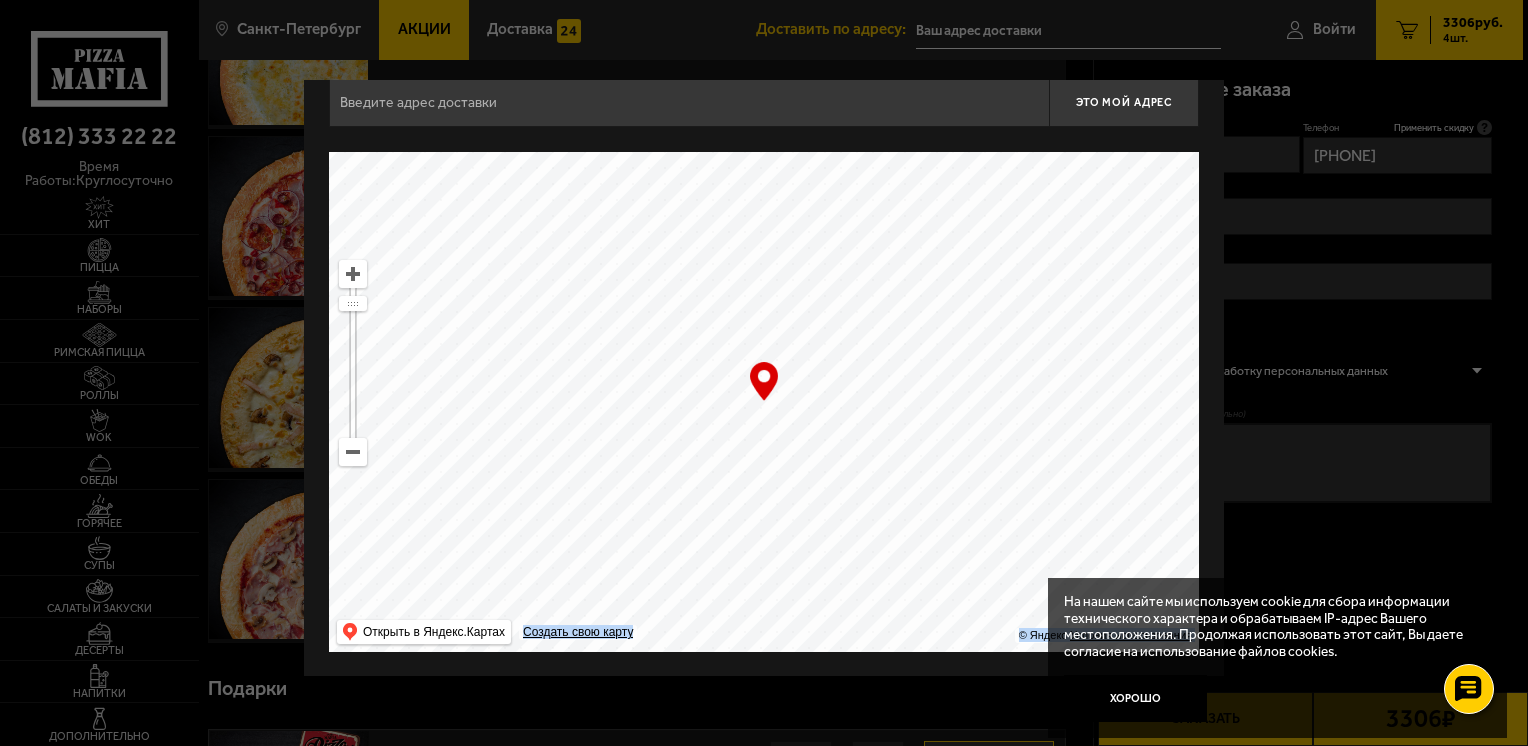 type on "[STREET], [NUMBER]" 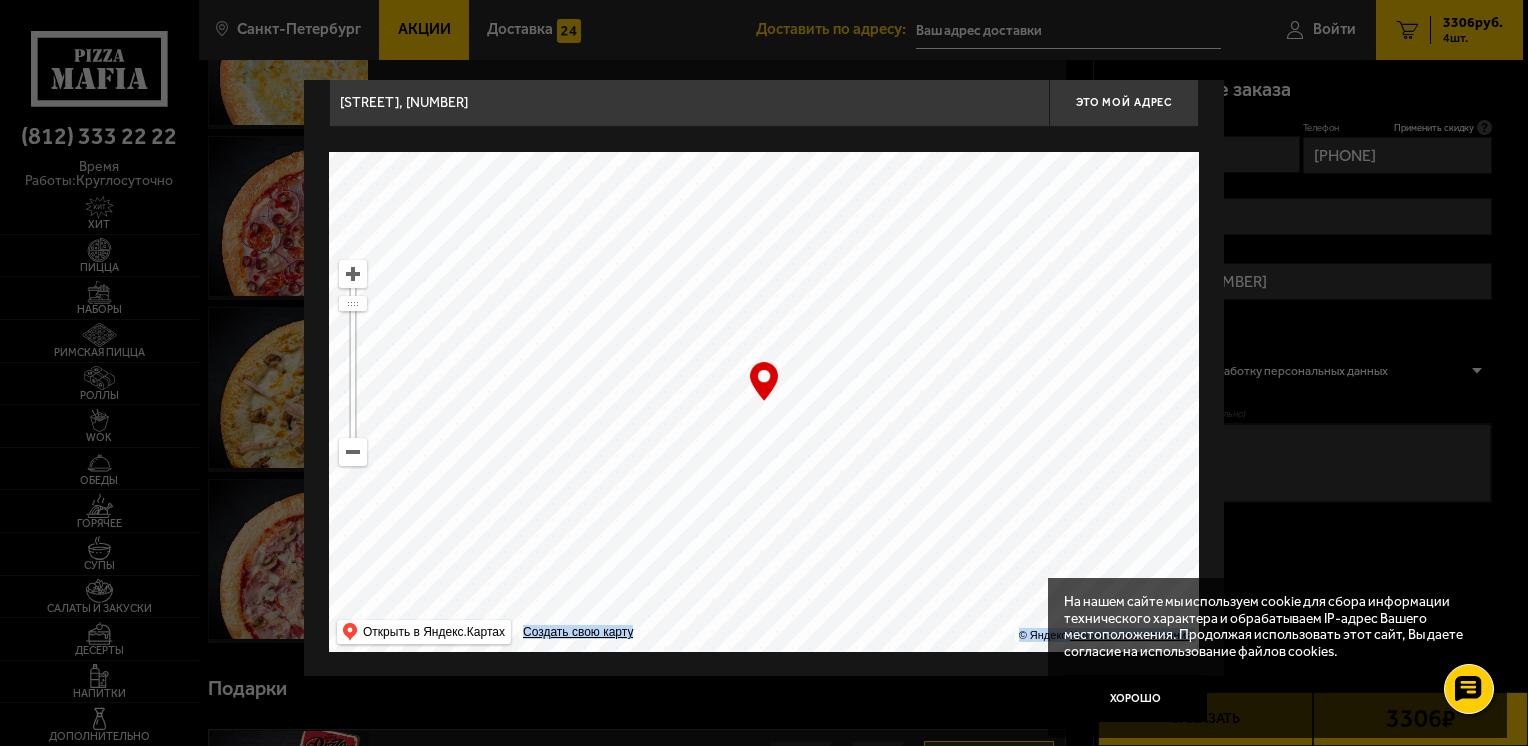 type on "[STREET], [NUMBER]" 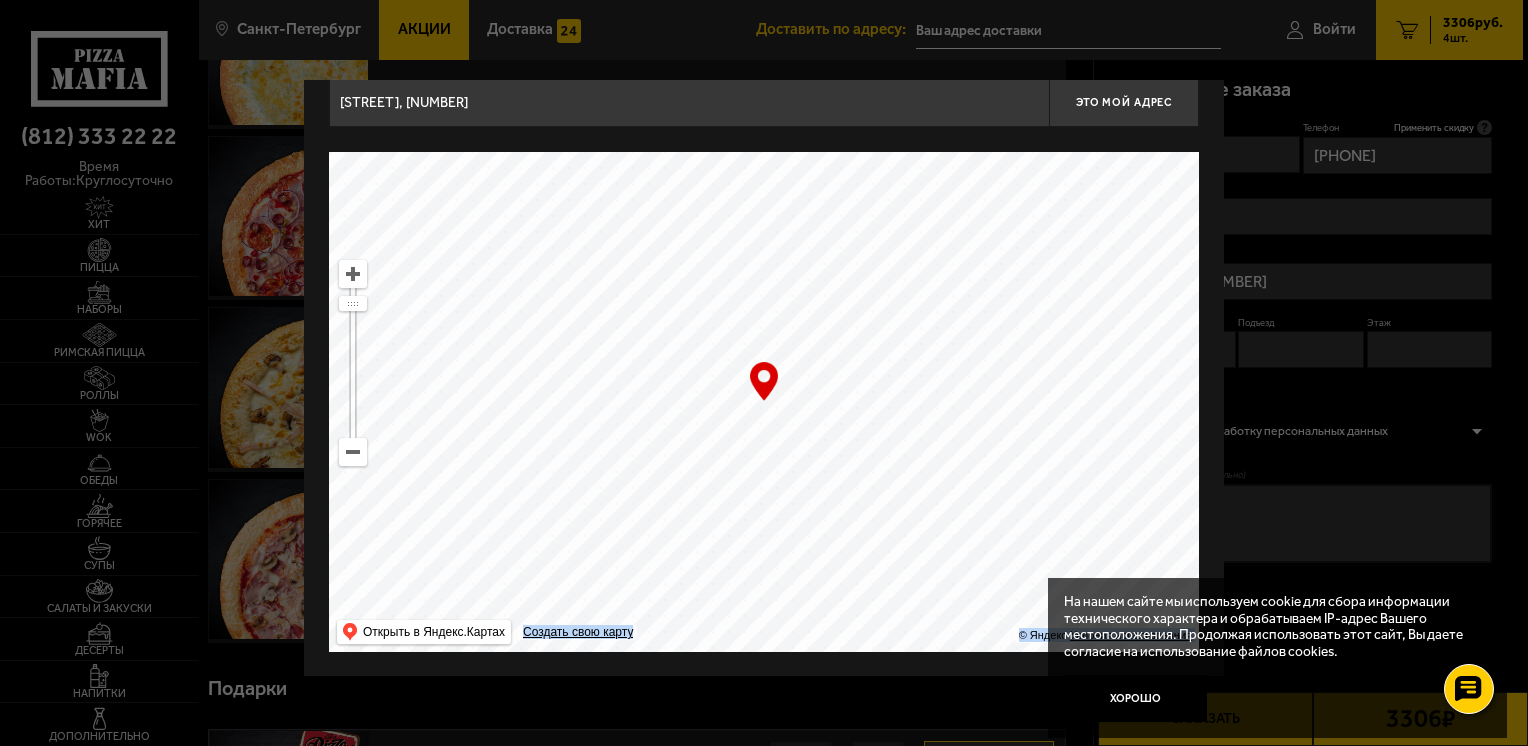 type on "[STREET], [NUMBER]" 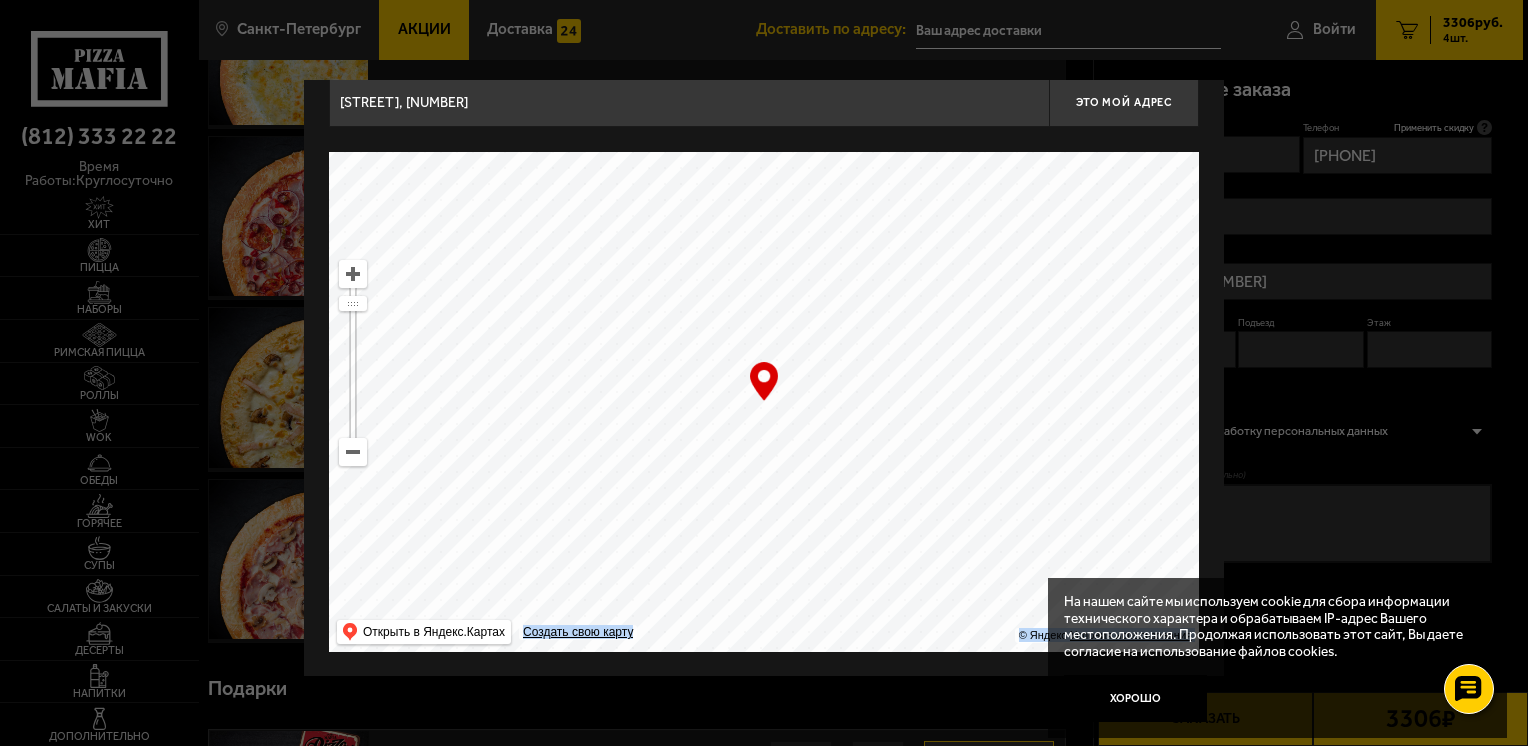 drag, startPoint x: 806, startPoint y: 468, endPoint x: 848, endPoint y: 230, distance: 241.67747 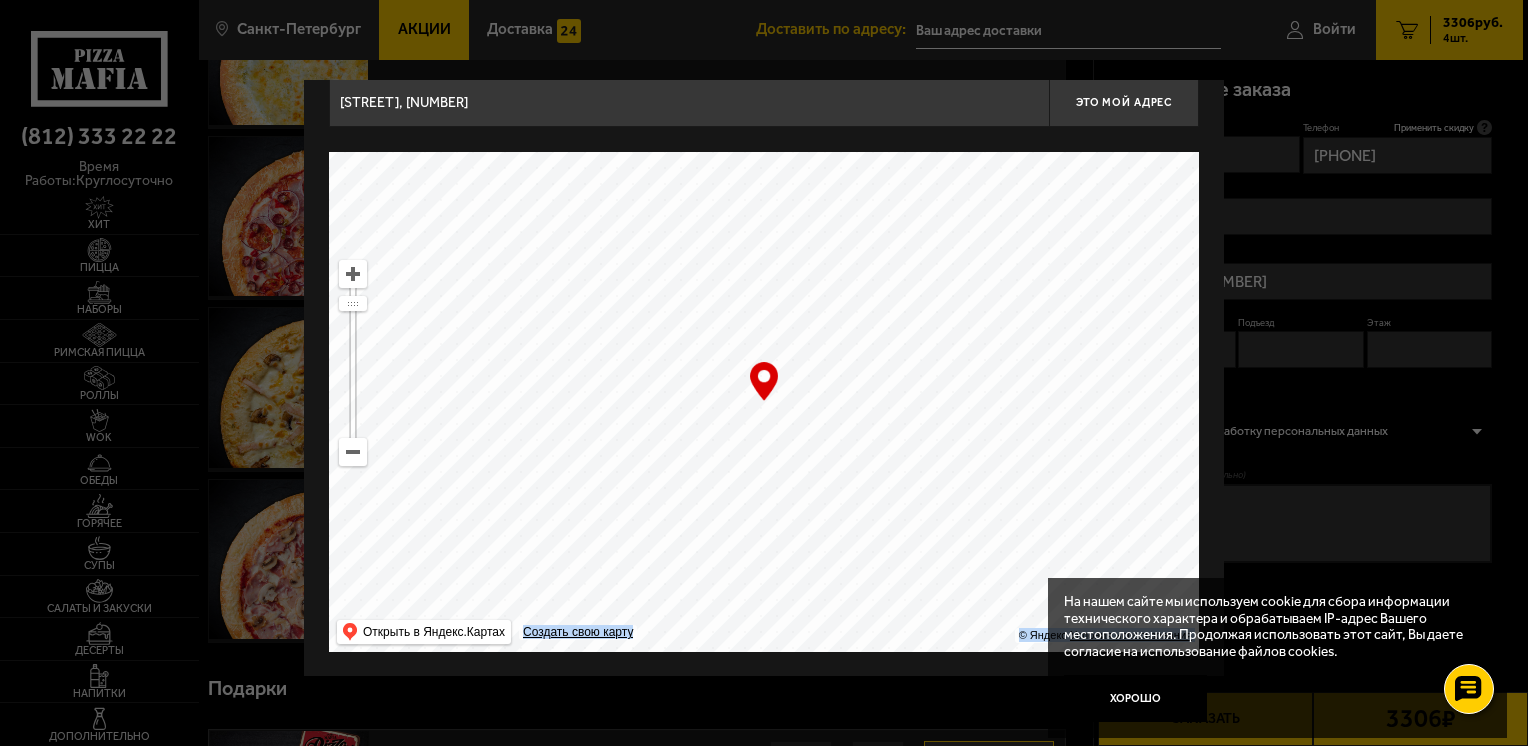 type on "[STREET], [NUMBER]" 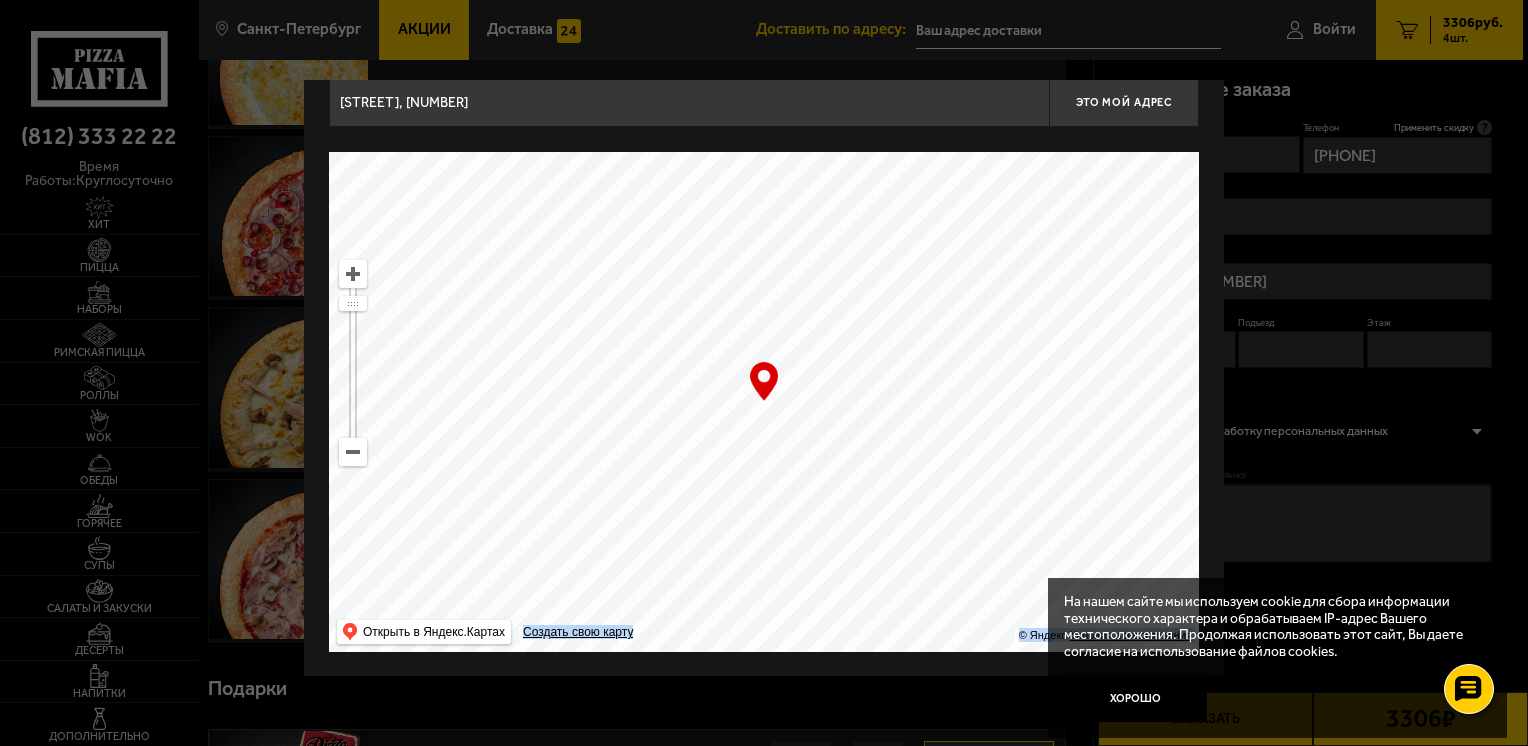 drag, startPoint x: 830, startPoint y: 539, endPoint x: 976, endPoint y: 236, distance: 336.3406 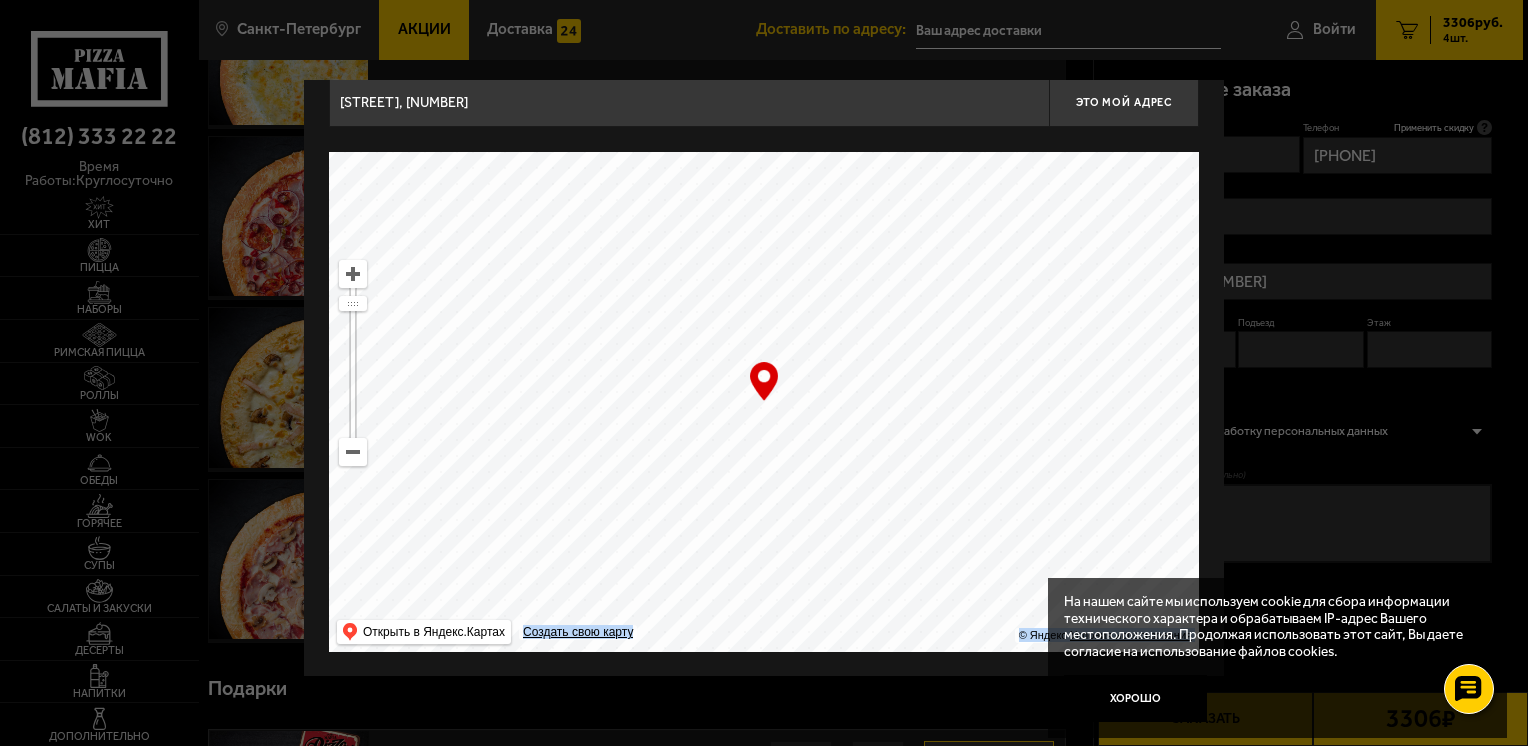 drag, startPoint x: 826, startPoint y: 530, endPoint x: 1066, endPoint y: 219, distance: 392.83713 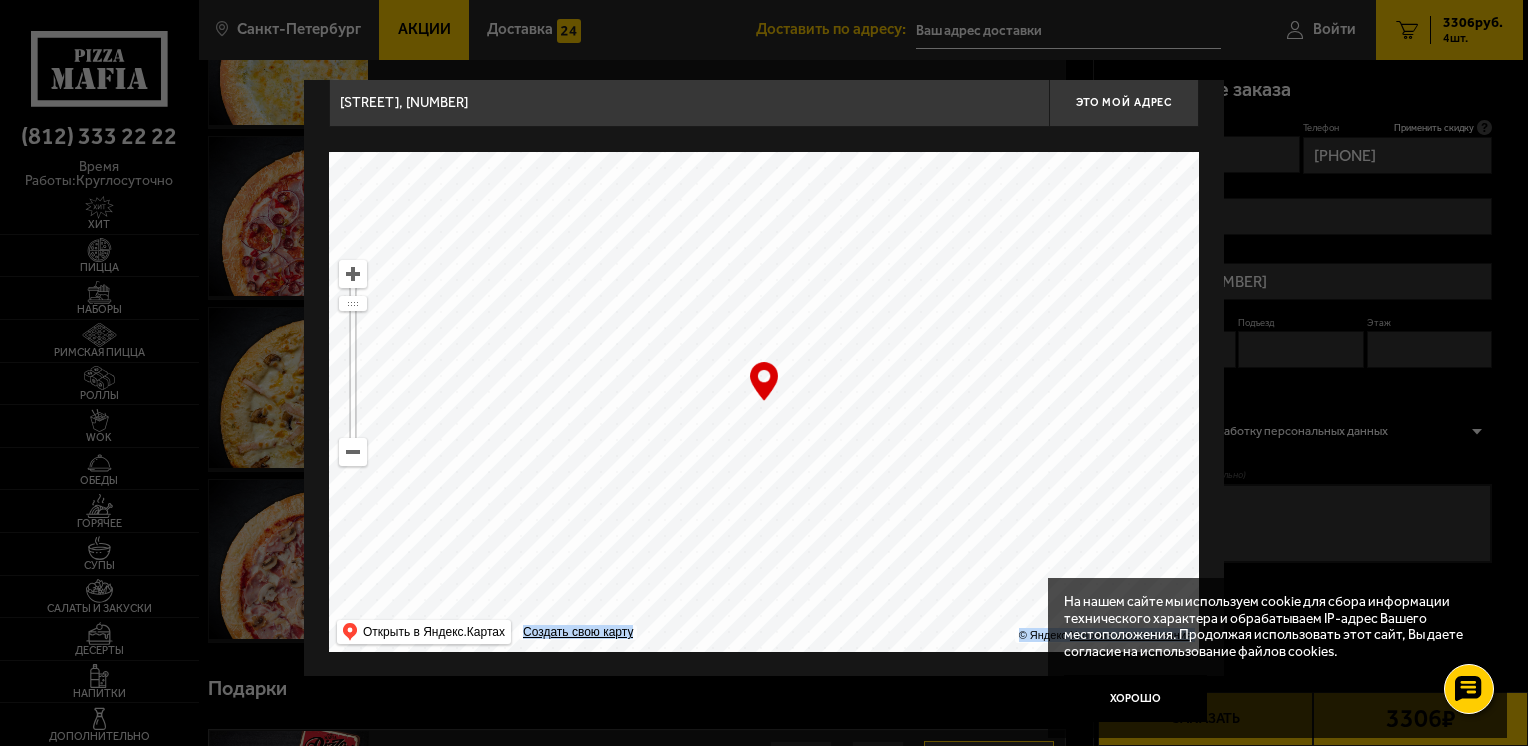 drag, startPoint x: 880, startPoint y: 563, endPoint x: 549, endPoint y: 214, distance: 481.00104 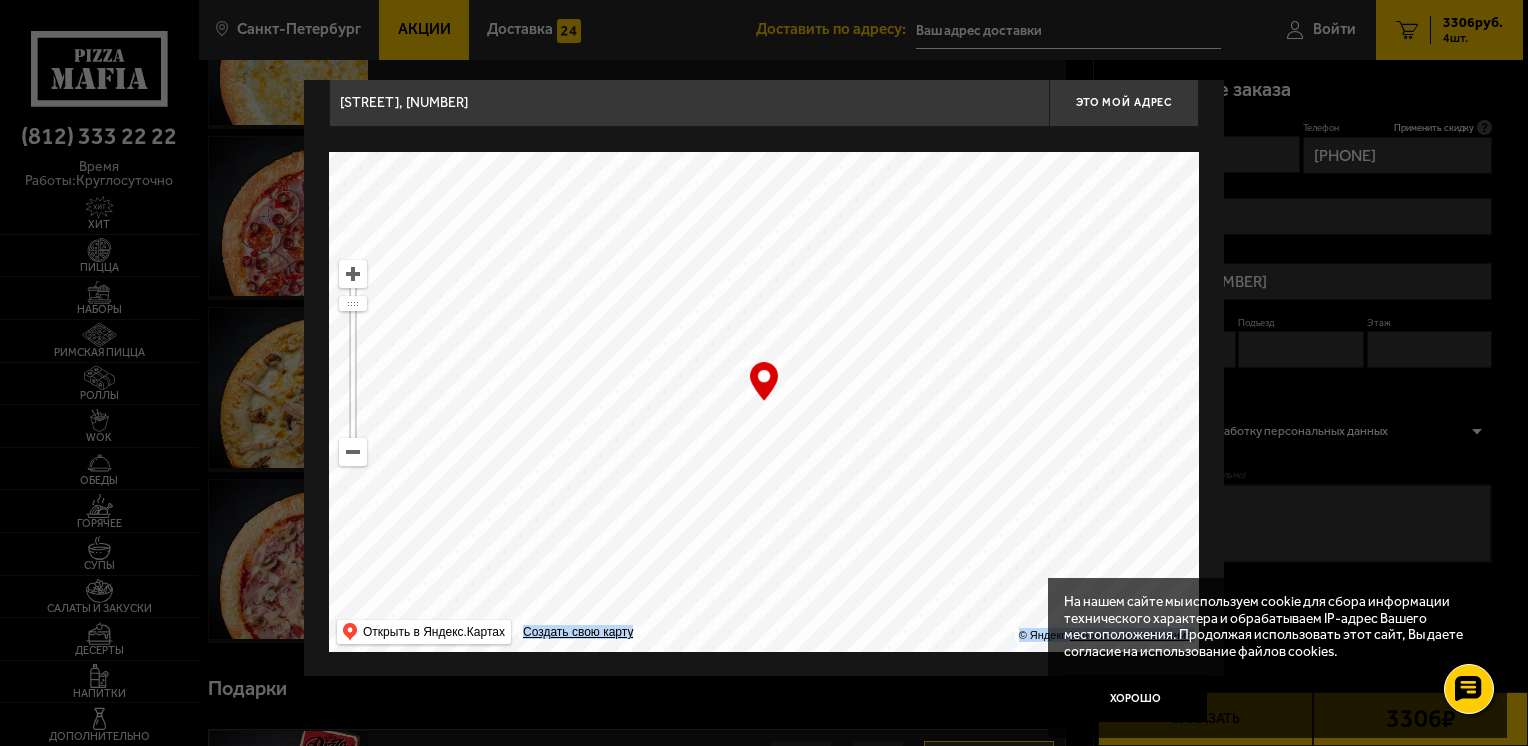 type on "[STREET], [NUMBER]" 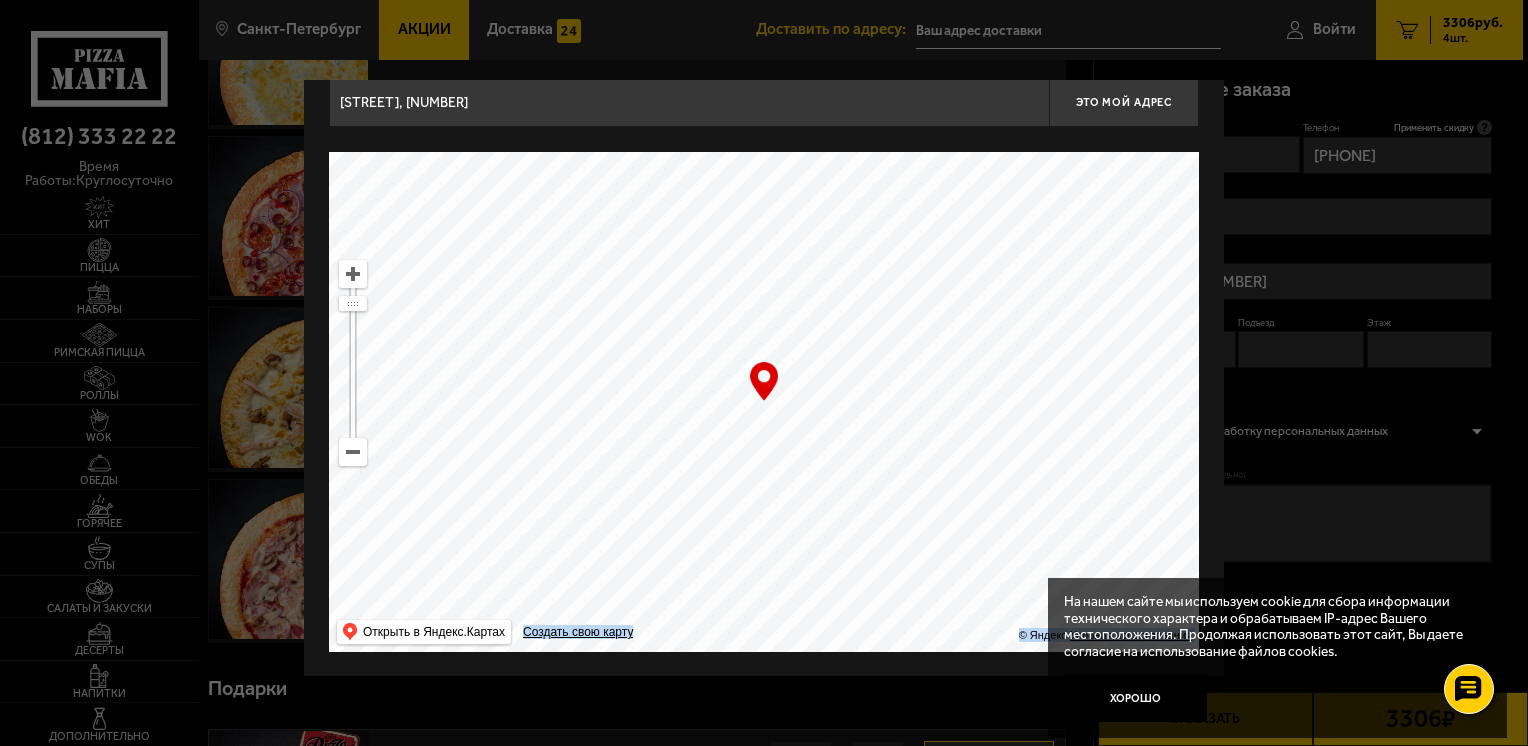 drag, startPoint x: 705, startPoint y: 492, endPoint x: 552, endPoint y: 294, distance: 250.22589 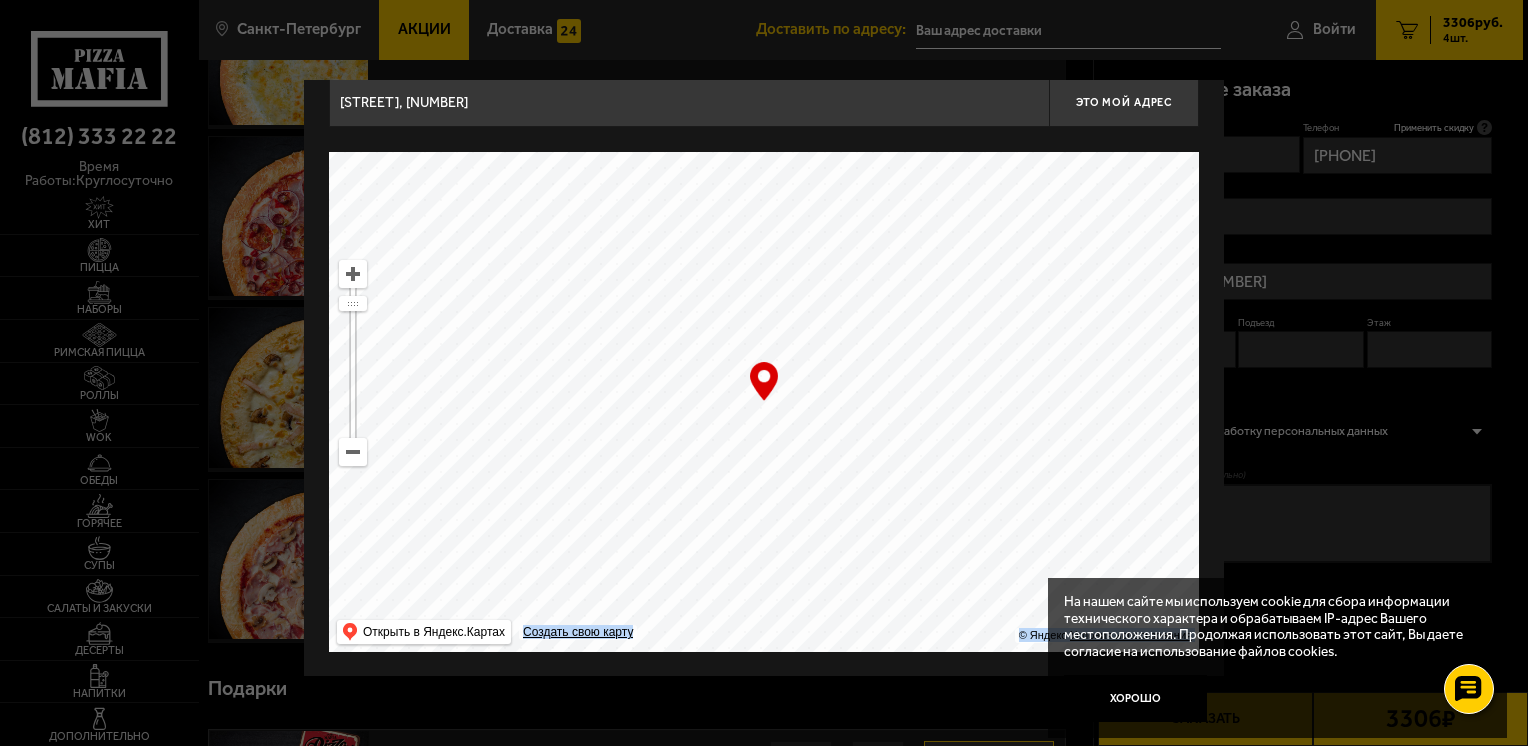 type on "[STREET], [NUMBER]" 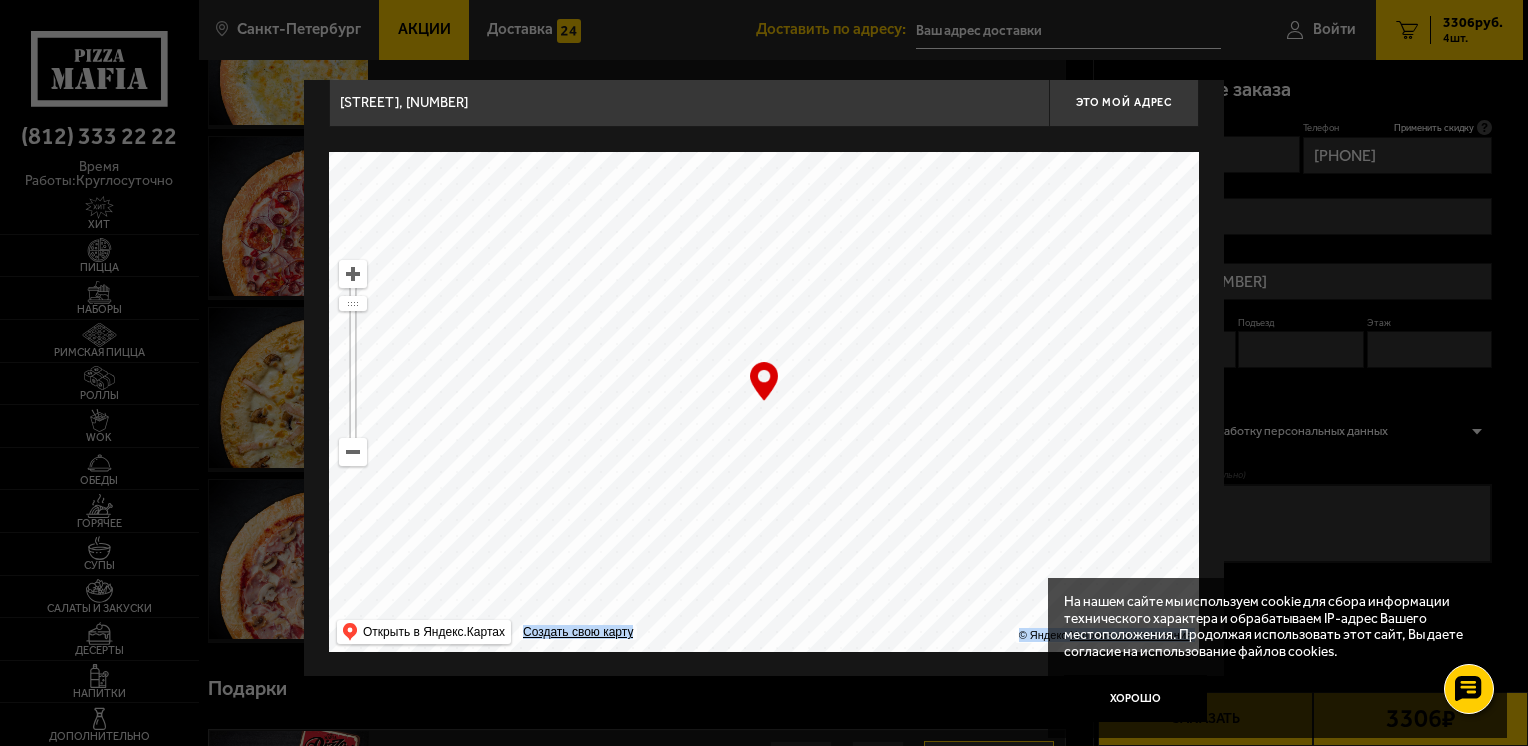 drag, startPoint x: 852, startPoint y: 521, endPoint x: 563, endPoint y: 789, distance: 394.1383 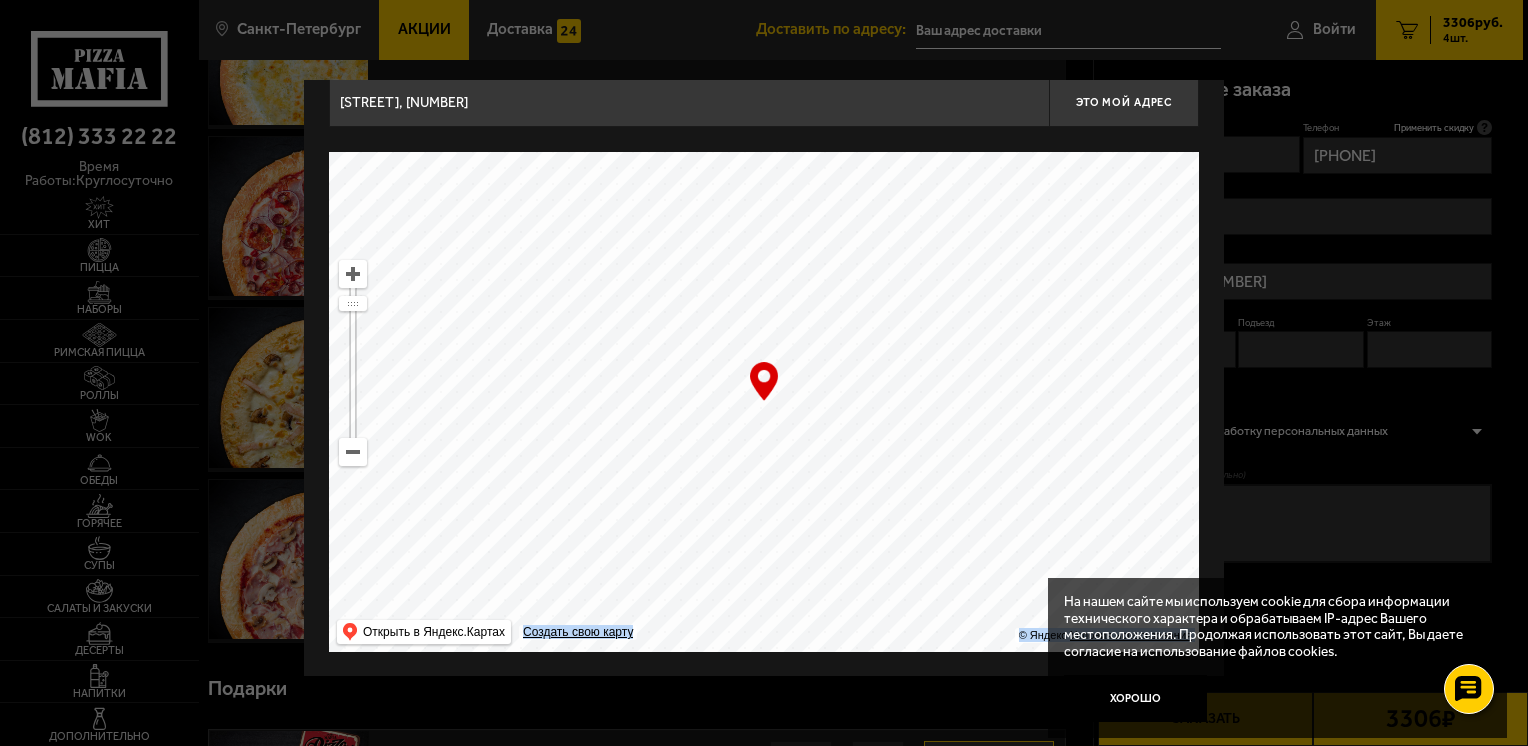 drag, startPoint x: 635, startPoint y: 434, endPoint x: 612, endPoint y: 246, distance: 189.40169 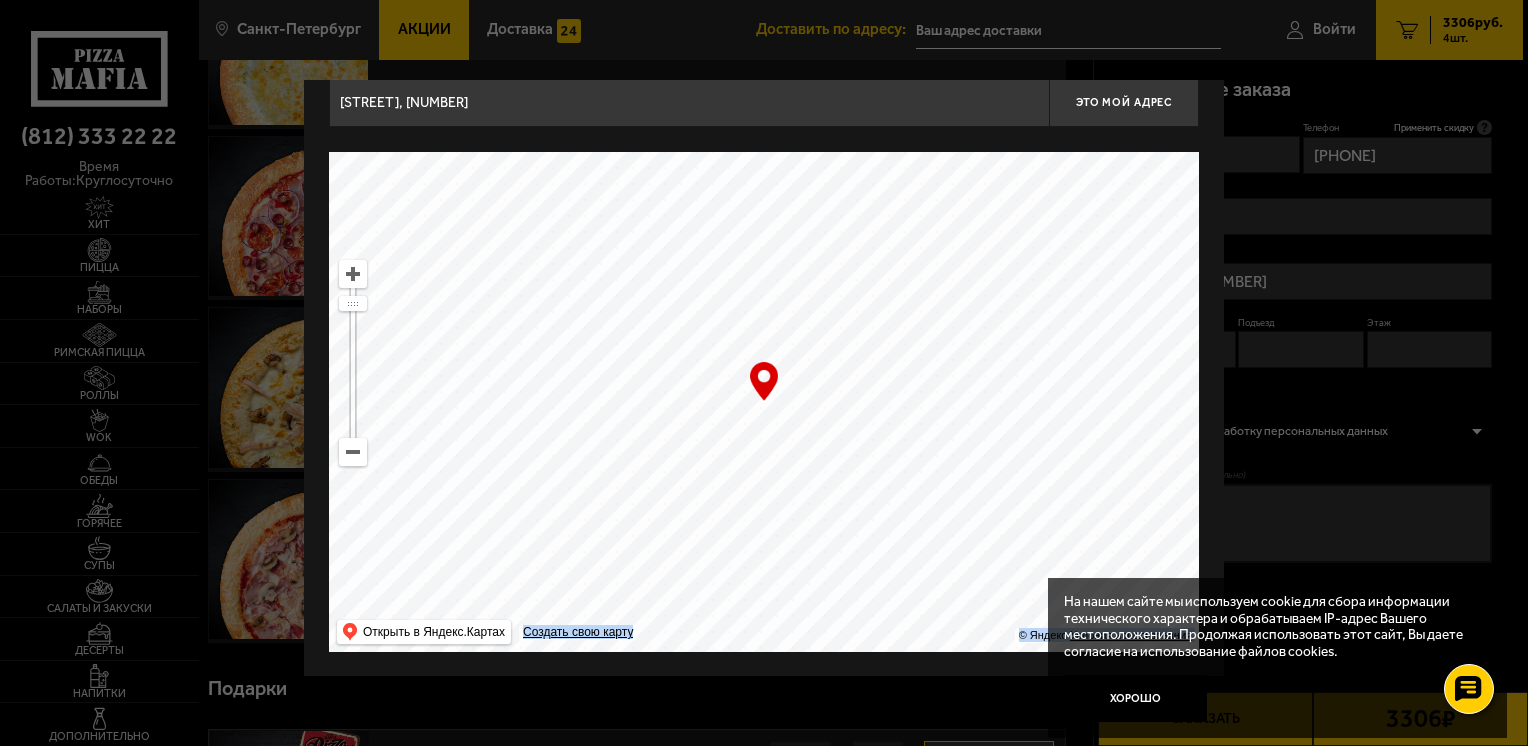 type on "[STREET], [NUMBER]" 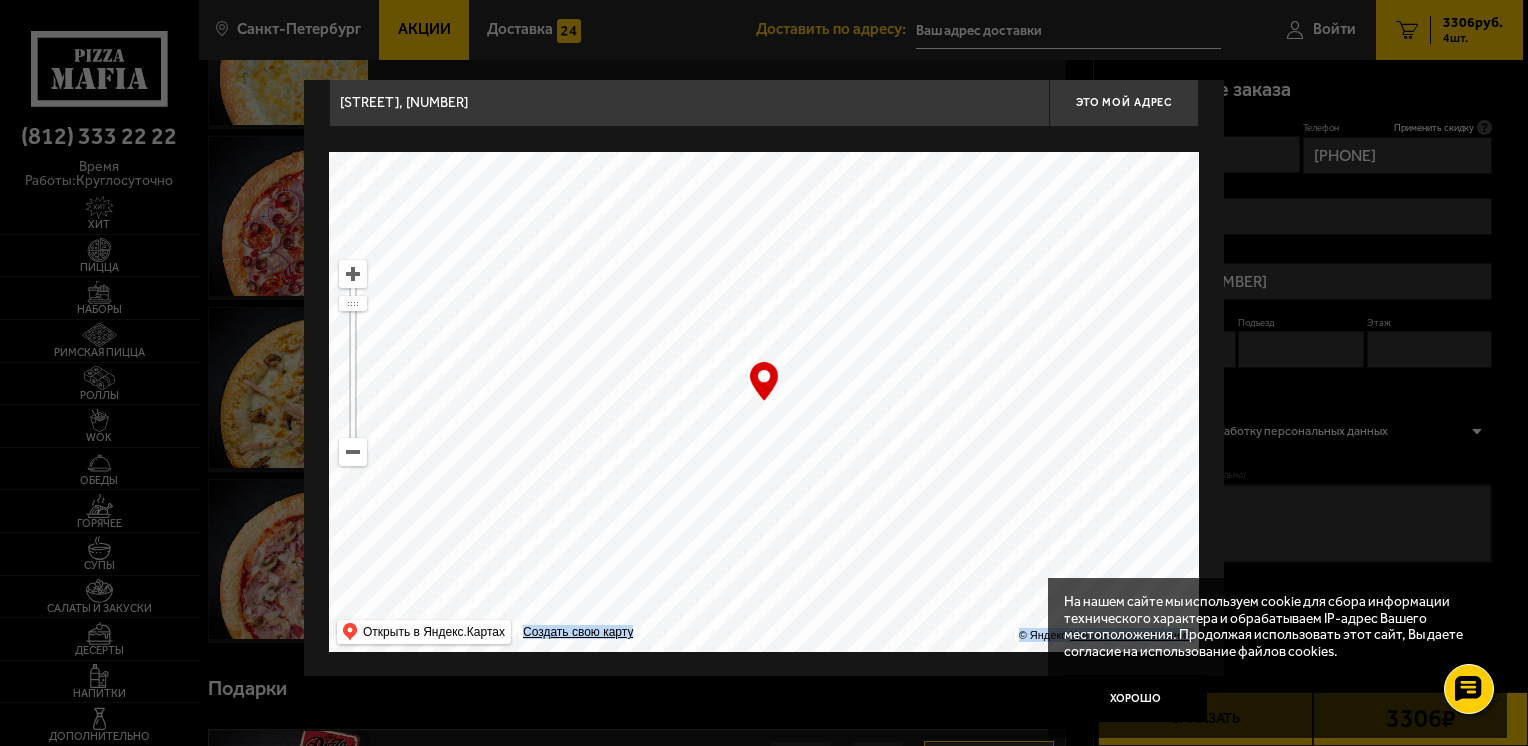 type on "[STREET], [NUMBER]" 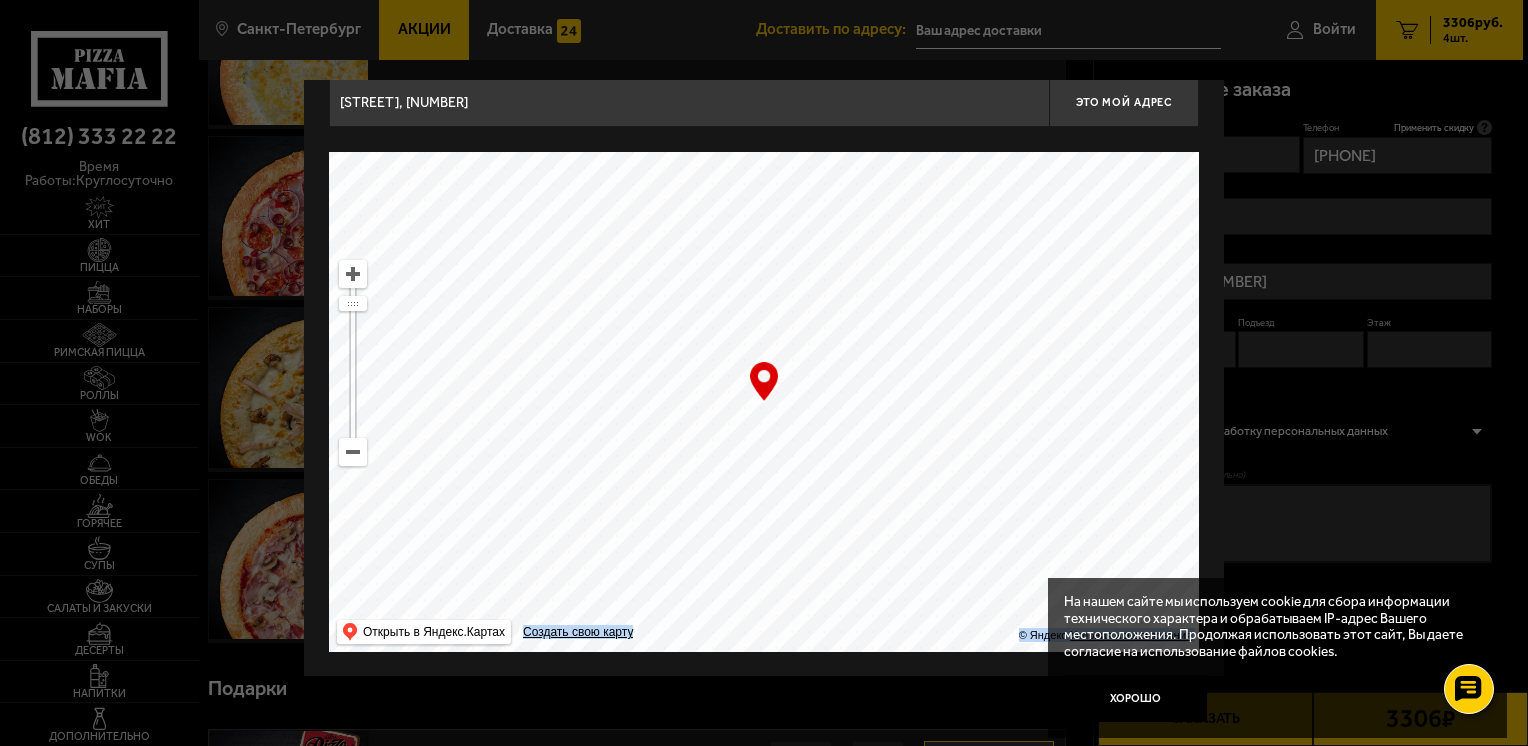 drag, startPoint x: 681, startPoint y: 517, endPoint x: 707, endPoint y: 261, distance: 257.31693 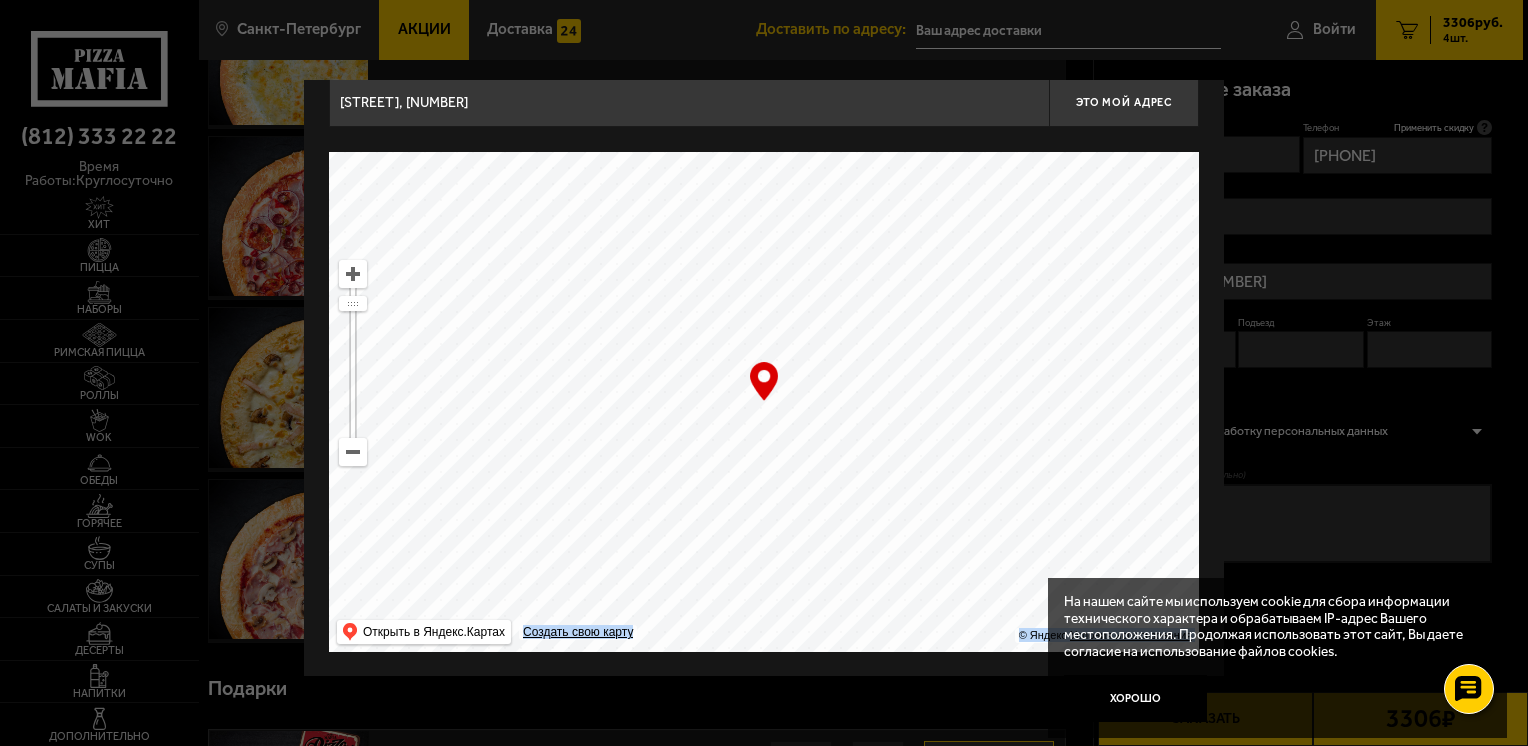 type on "[STREET], [NUMBER]" 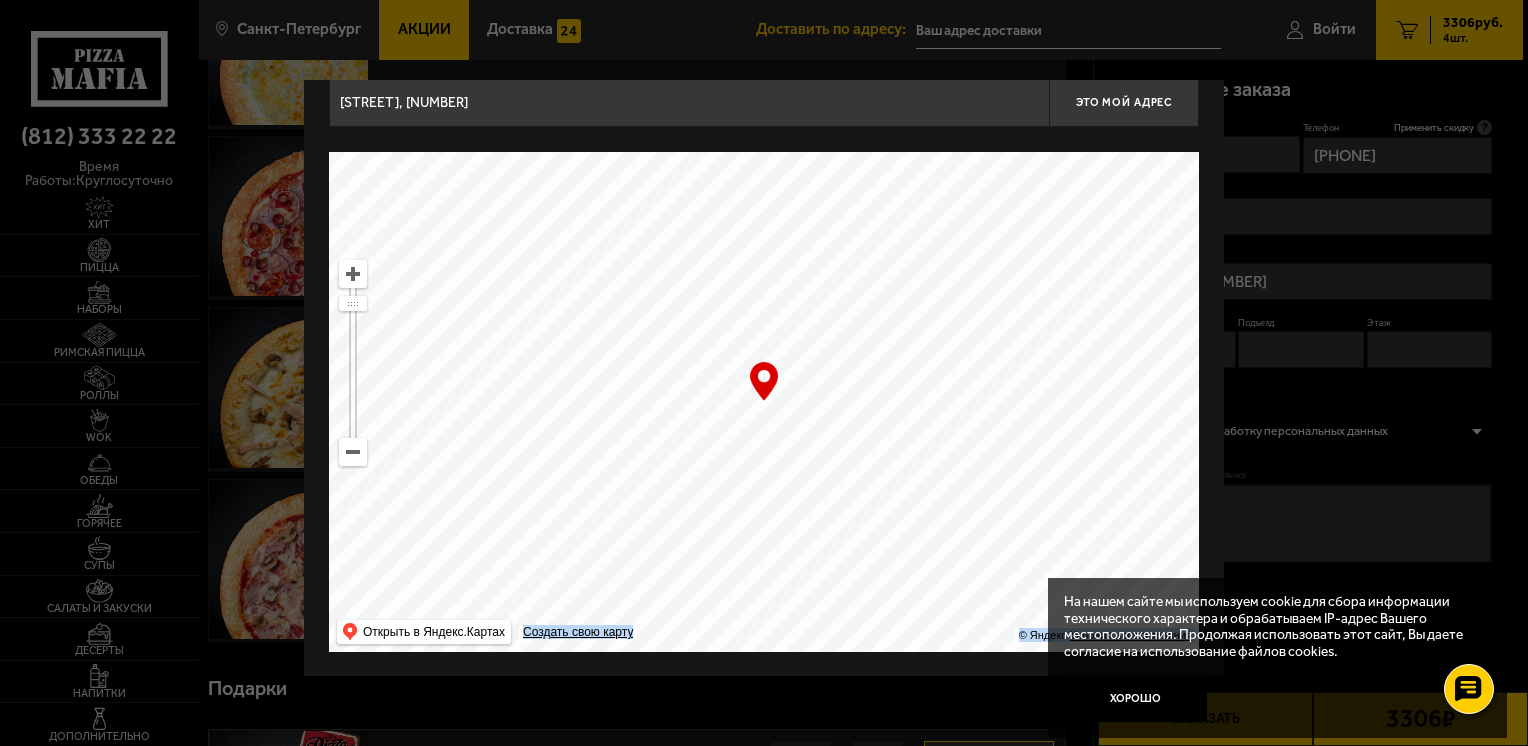 type on "[STREET], [NUMBER]" 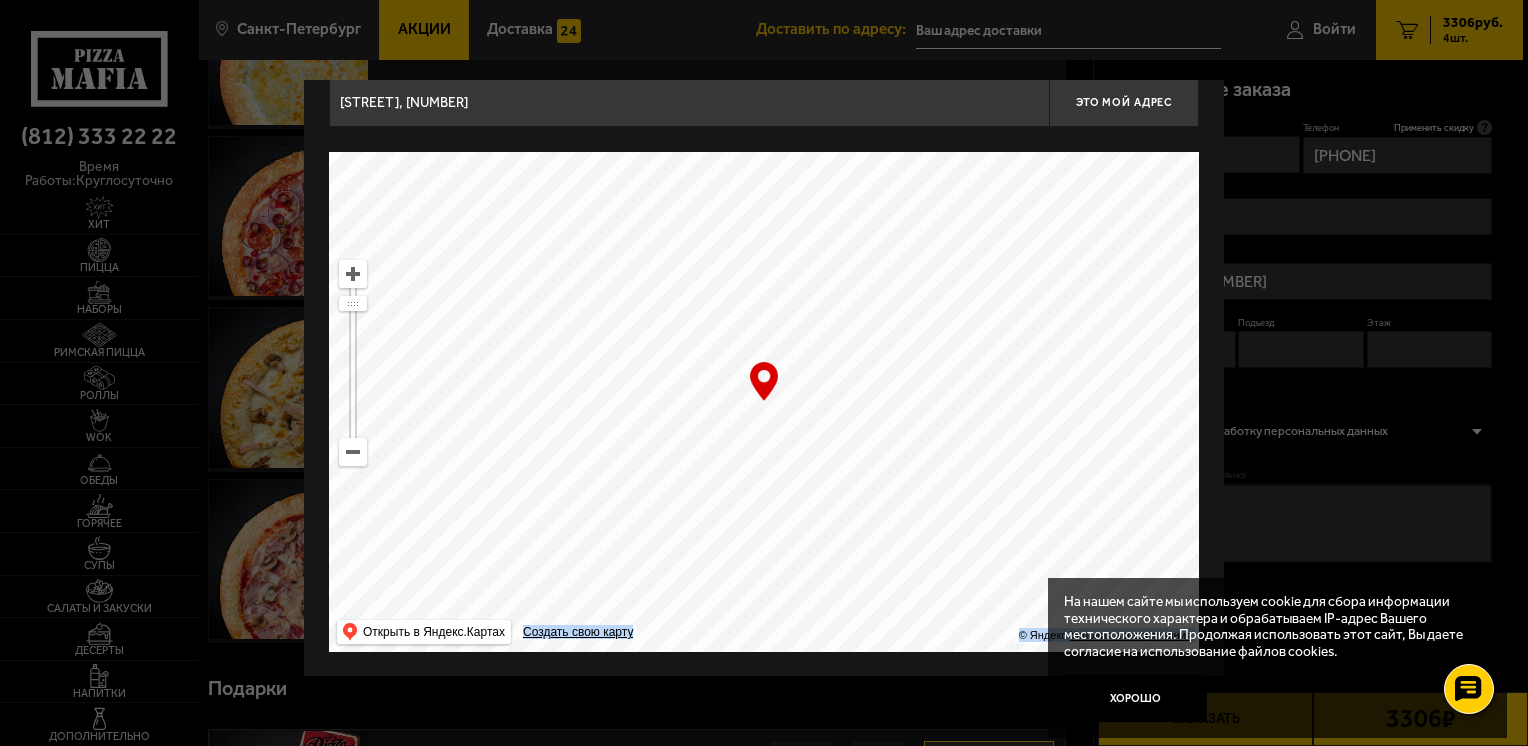 drag, startPoint x: 688, startPoint y: 496, endPoint x: 659, endPoint y: 247, distance: 250.68306 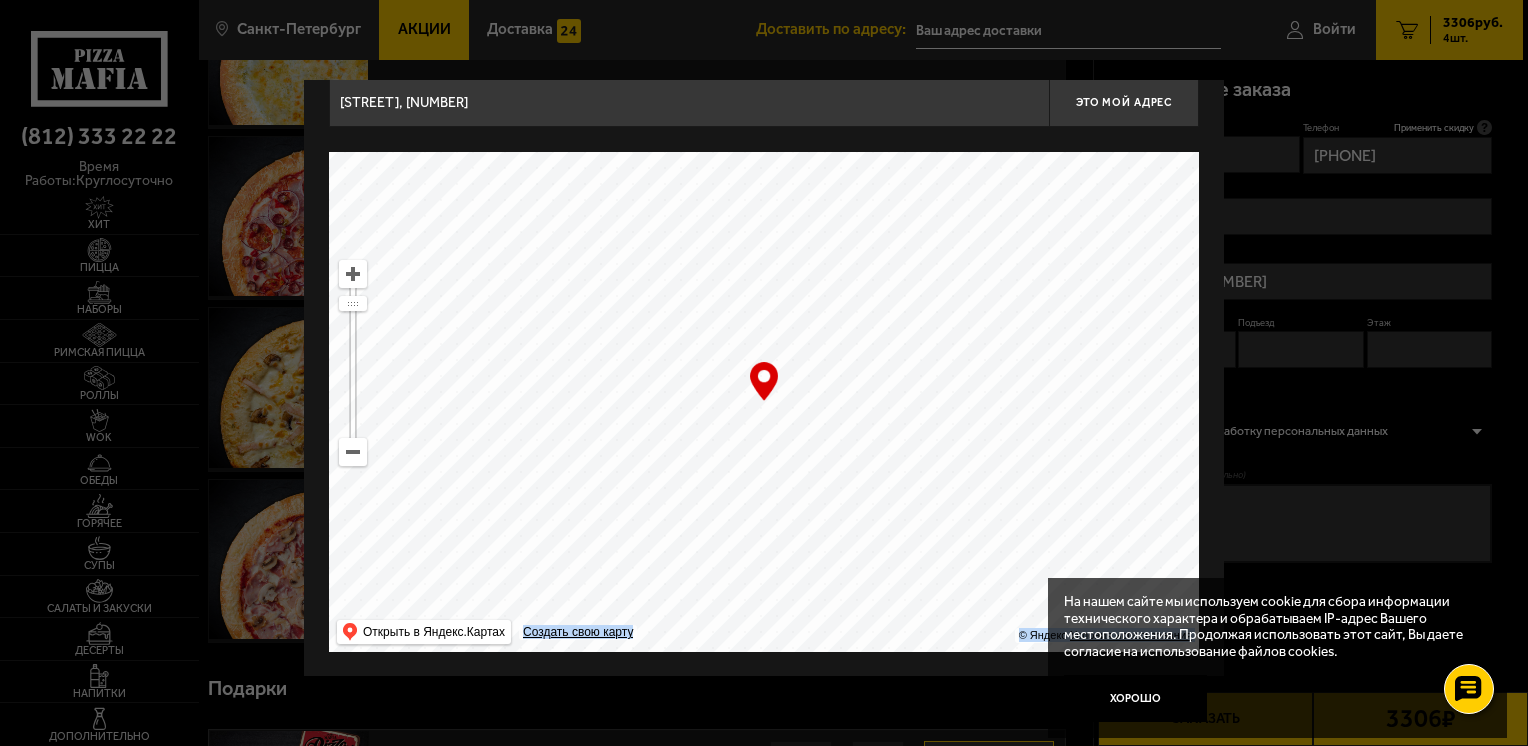 type on "[STREET], [NUMBER]" 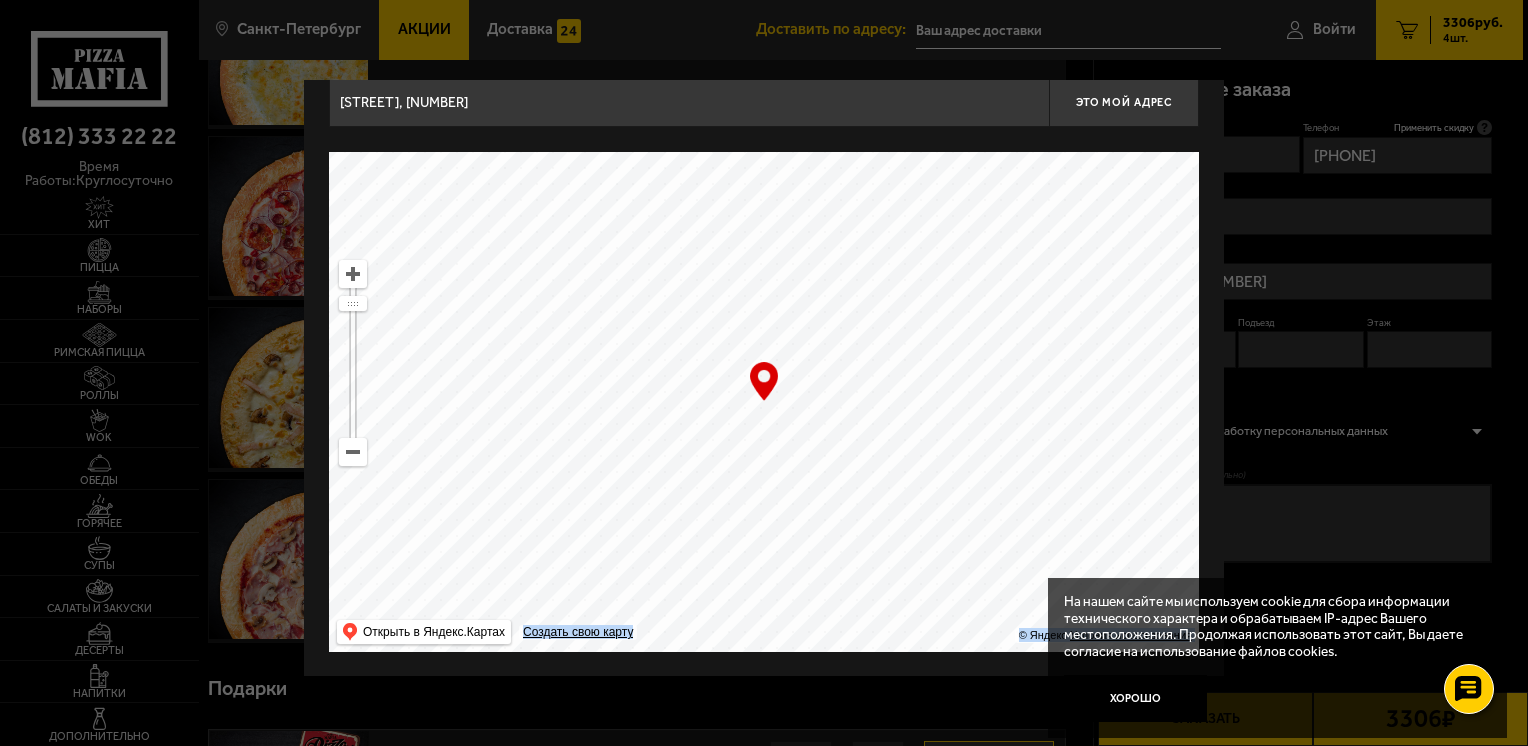 drag, startPoint x: 669, startPoint y: 366, endPoint x: 931, endPoint y: 117, distance: 361.4485 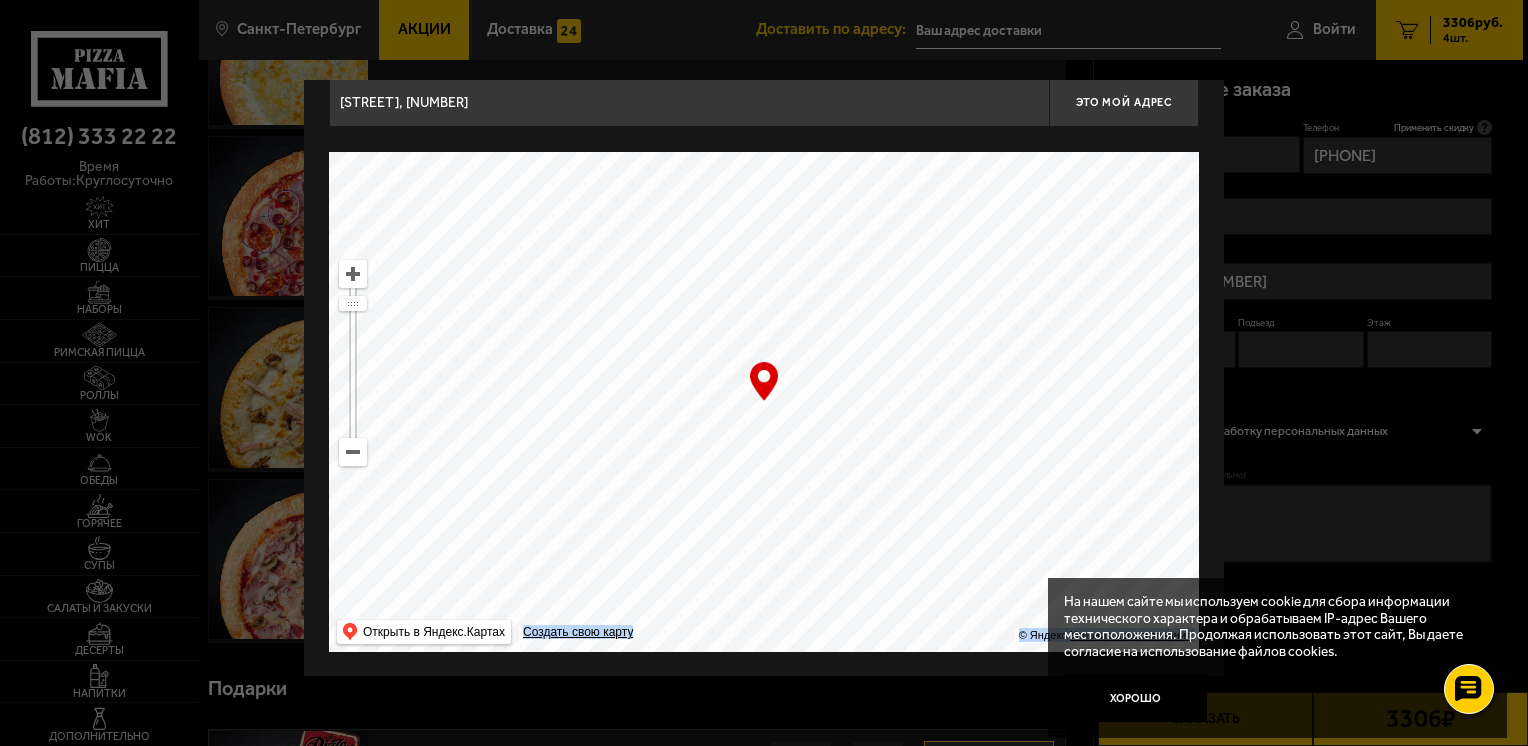 drag, startPoint x: 820, startPoint y: 516, endPoint x: 852, endPoint y: 142, distance: 375.3665 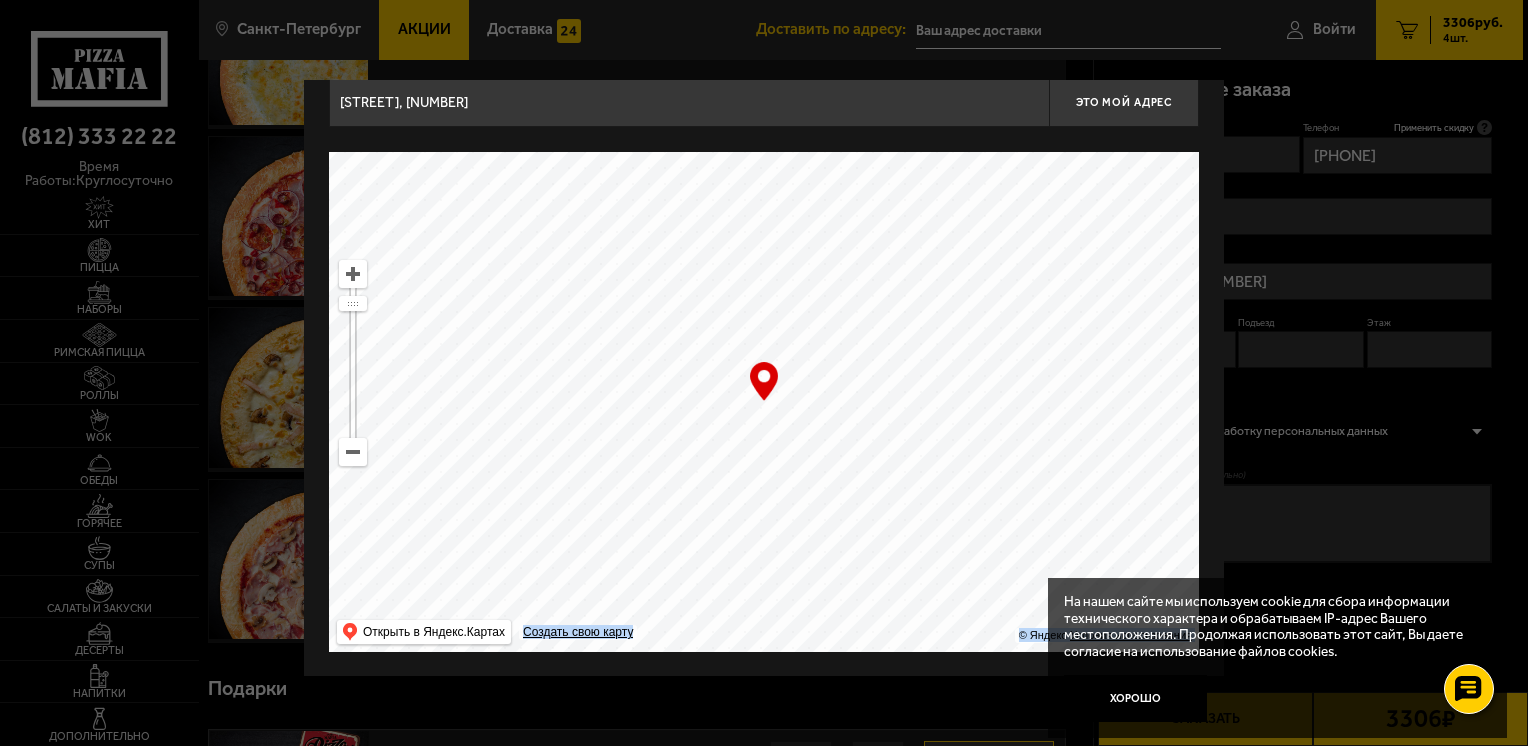 drag, startPoint x: 781, startPoint y: 549, endPoint x: 842, endPoint y: 133, distance: 420.44858 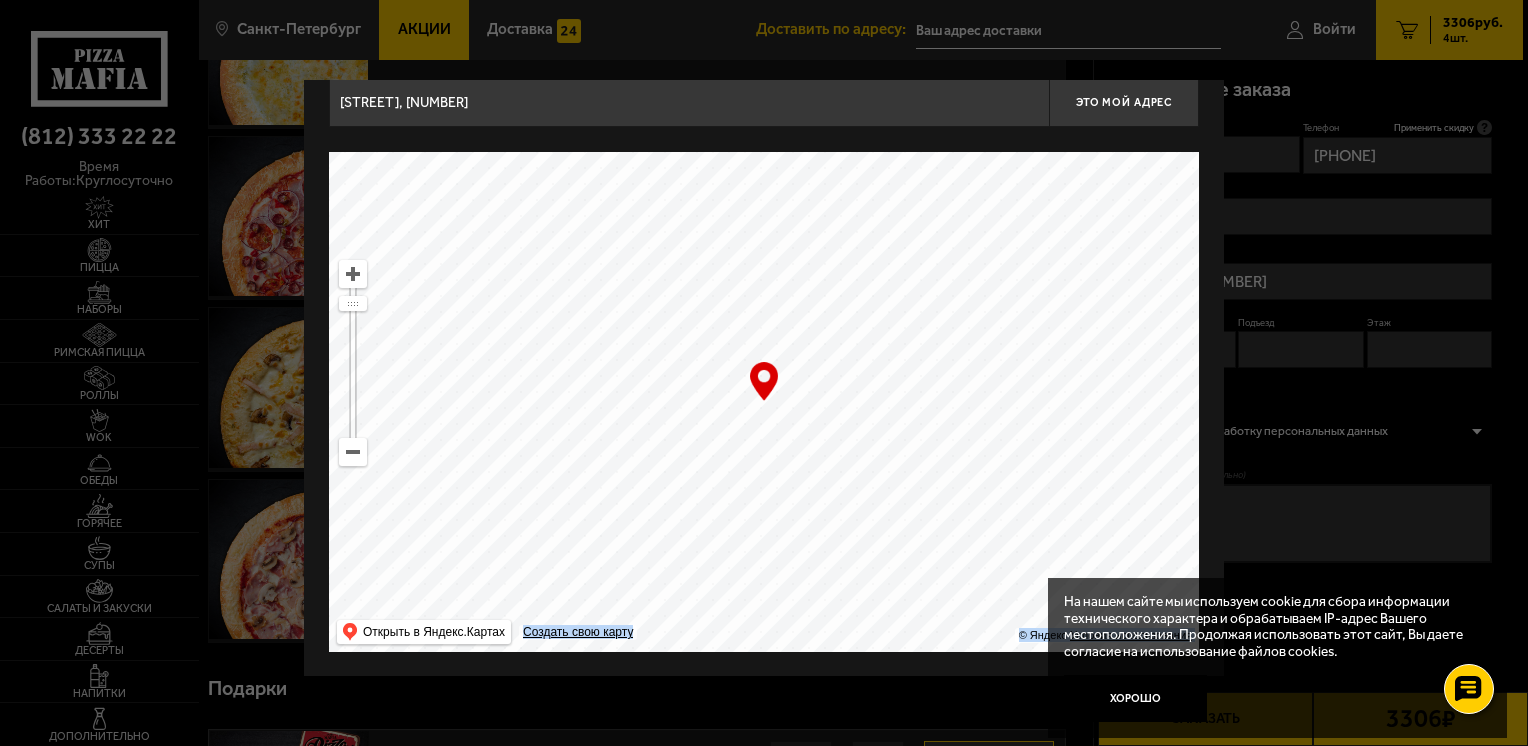 drag, startPoint x: 767, startPoint y: 574, endPoint x: 896, endPoint y: 129, distance: 463.32062 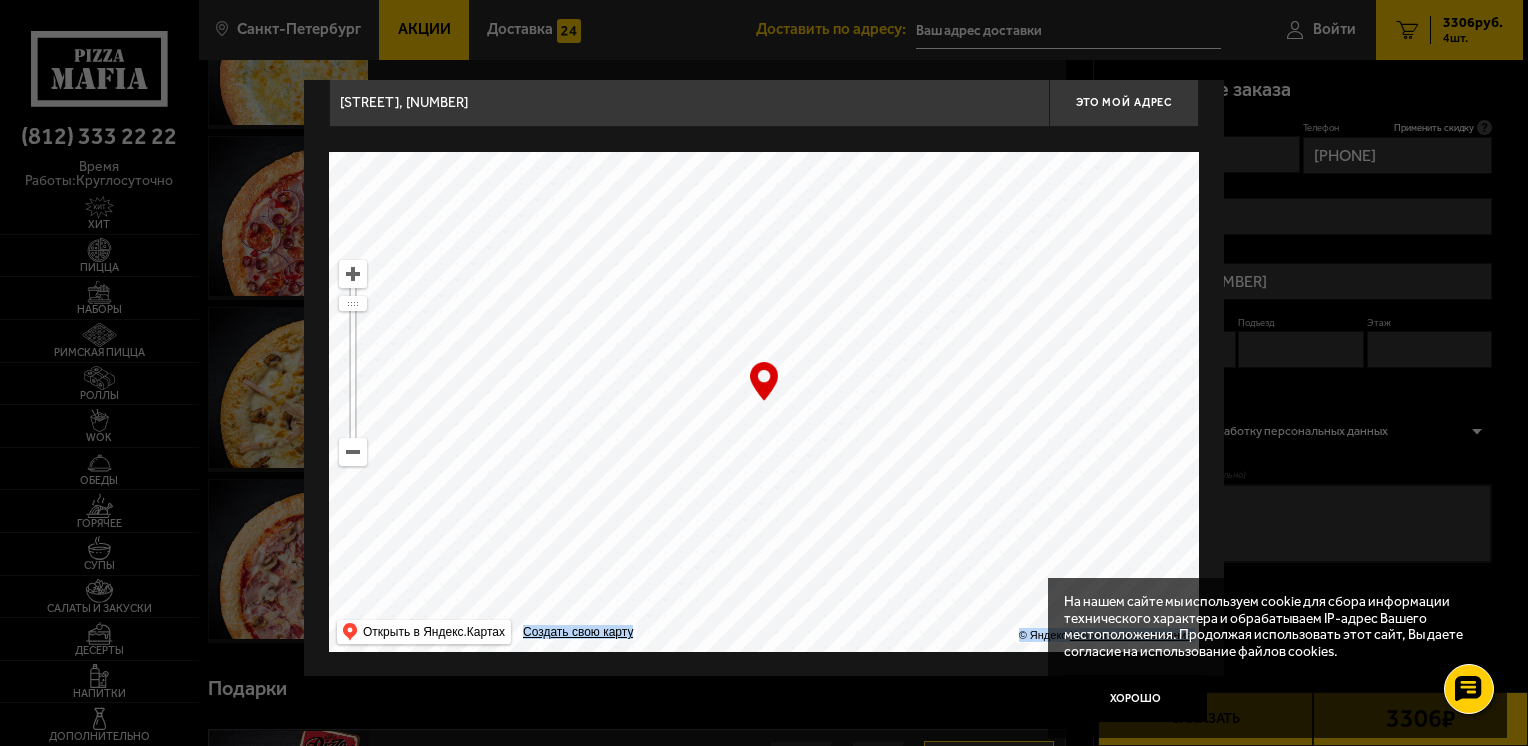 drag, startPoint x: 804, startPoint y: 493, endPoint x: 874, endPoint y: 196, distance: 305.13766 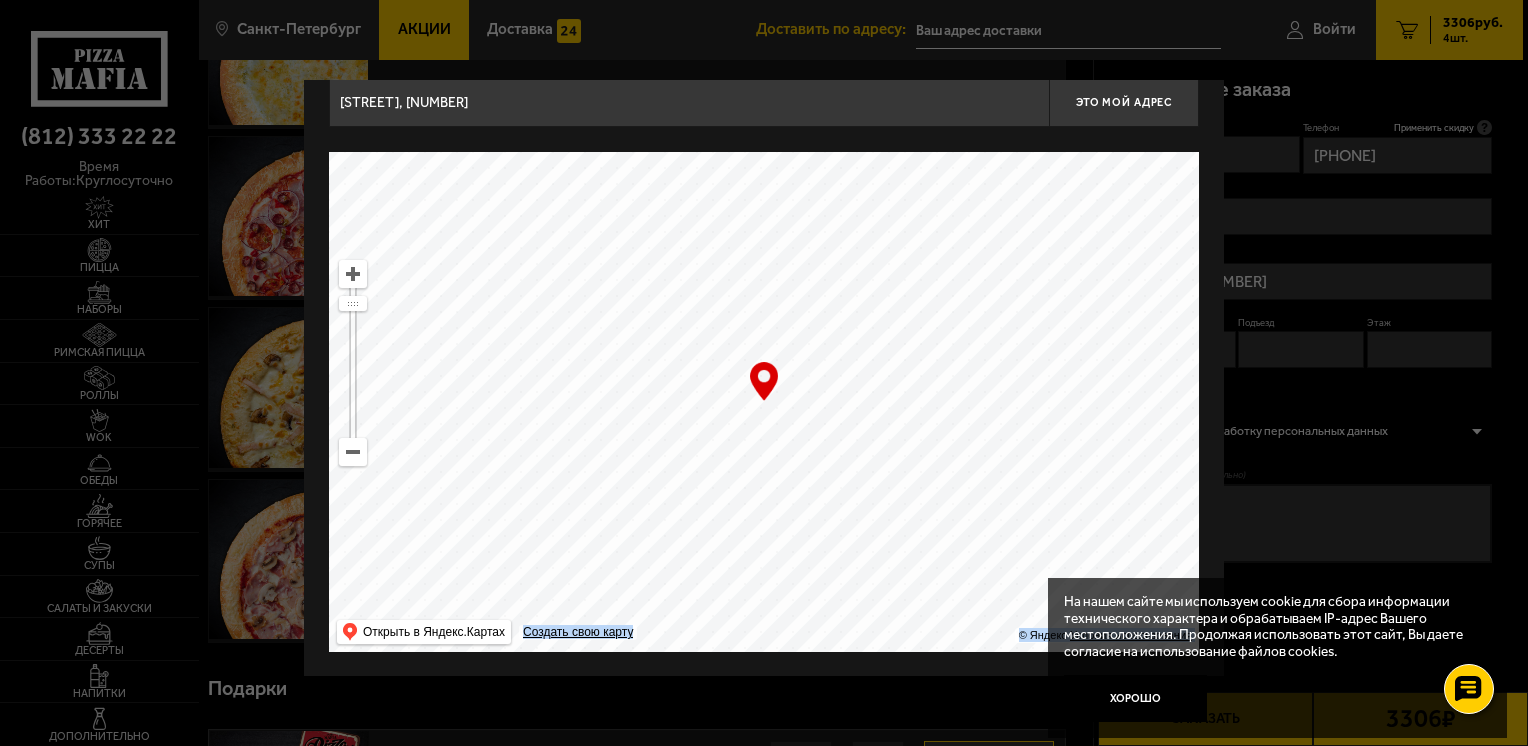 drag, startPoint x: 806, startPoint y: 551, endPoint x: 740, endPoint y: 520, distance: 72.91776 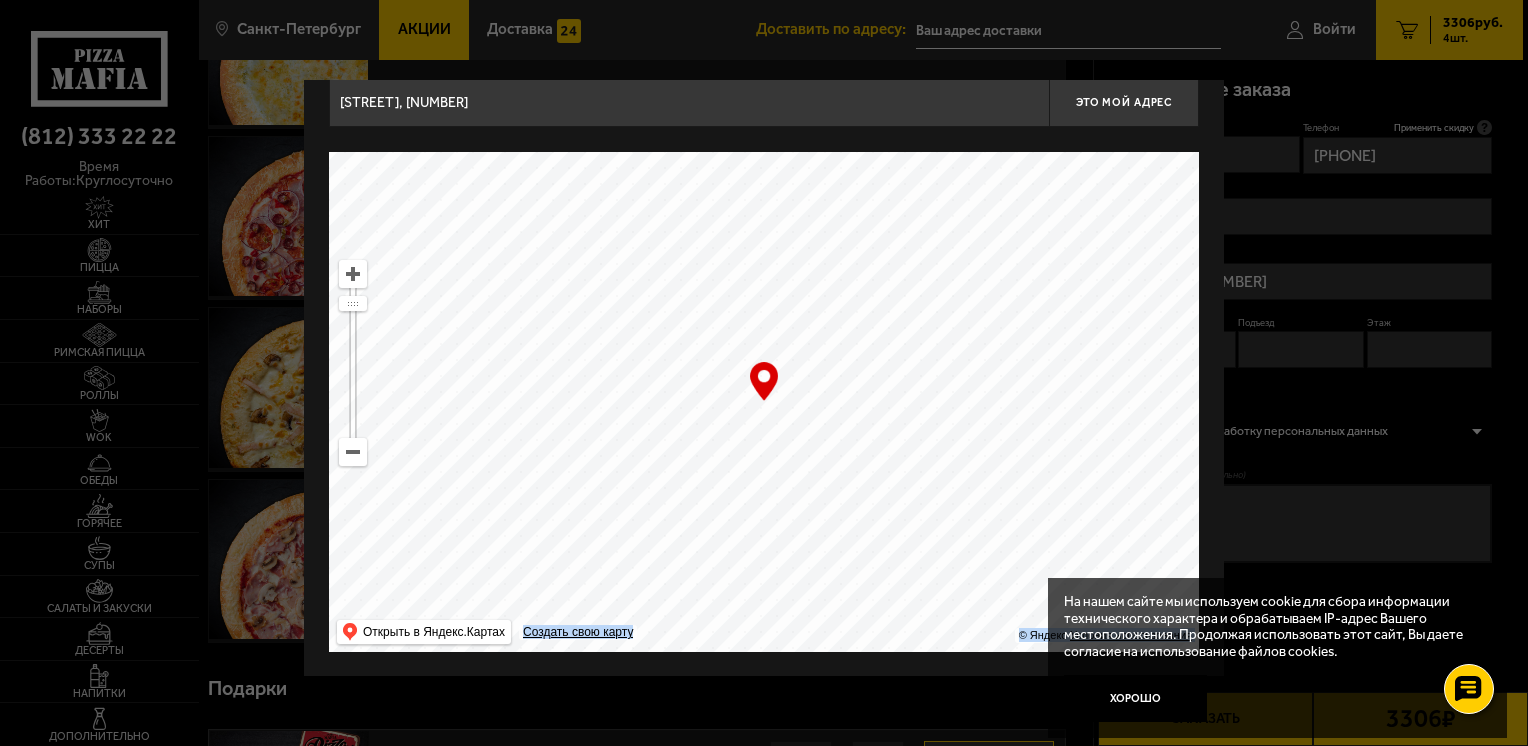 type on "[STREET], [NUMBER]" 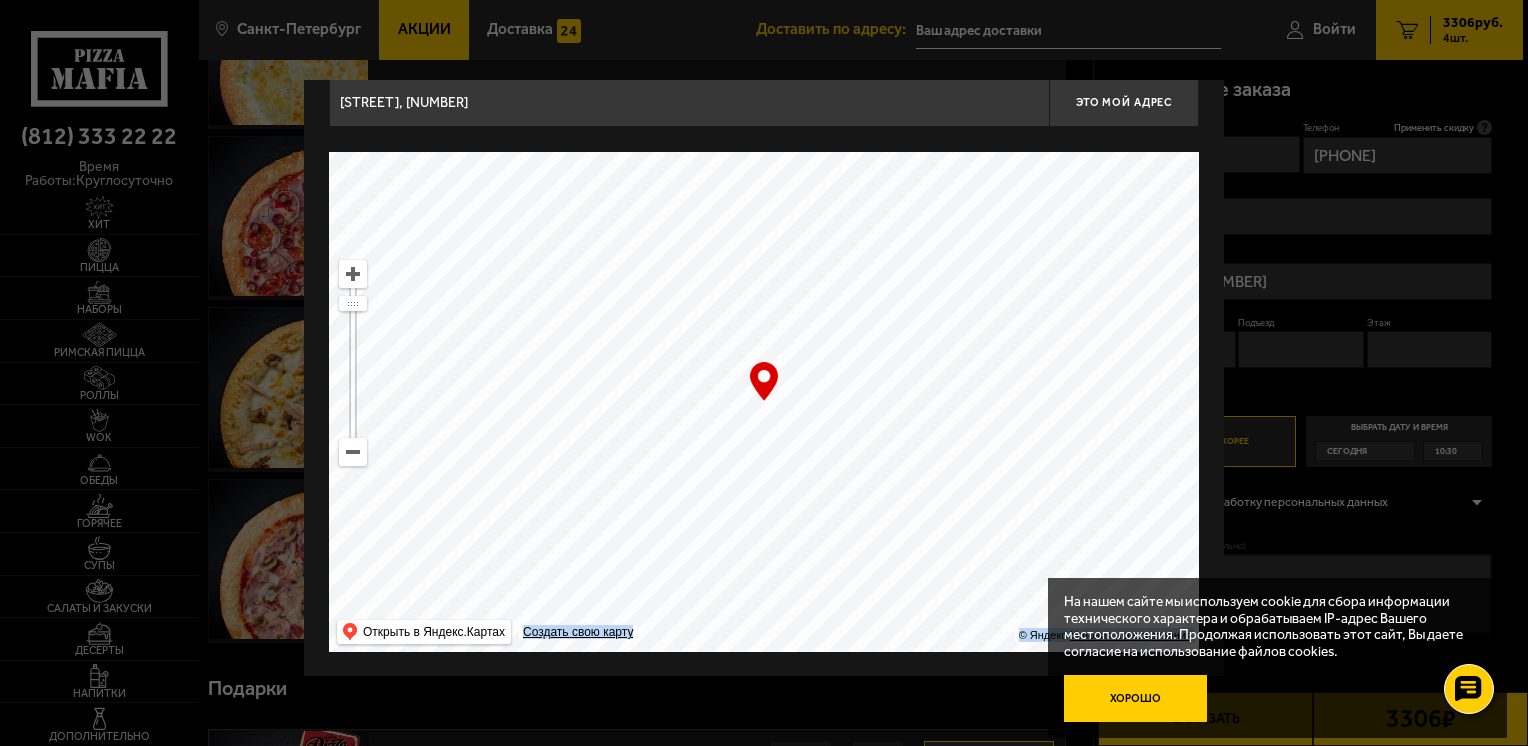 click on "Хорошо" at bounding box center (1135, 699) 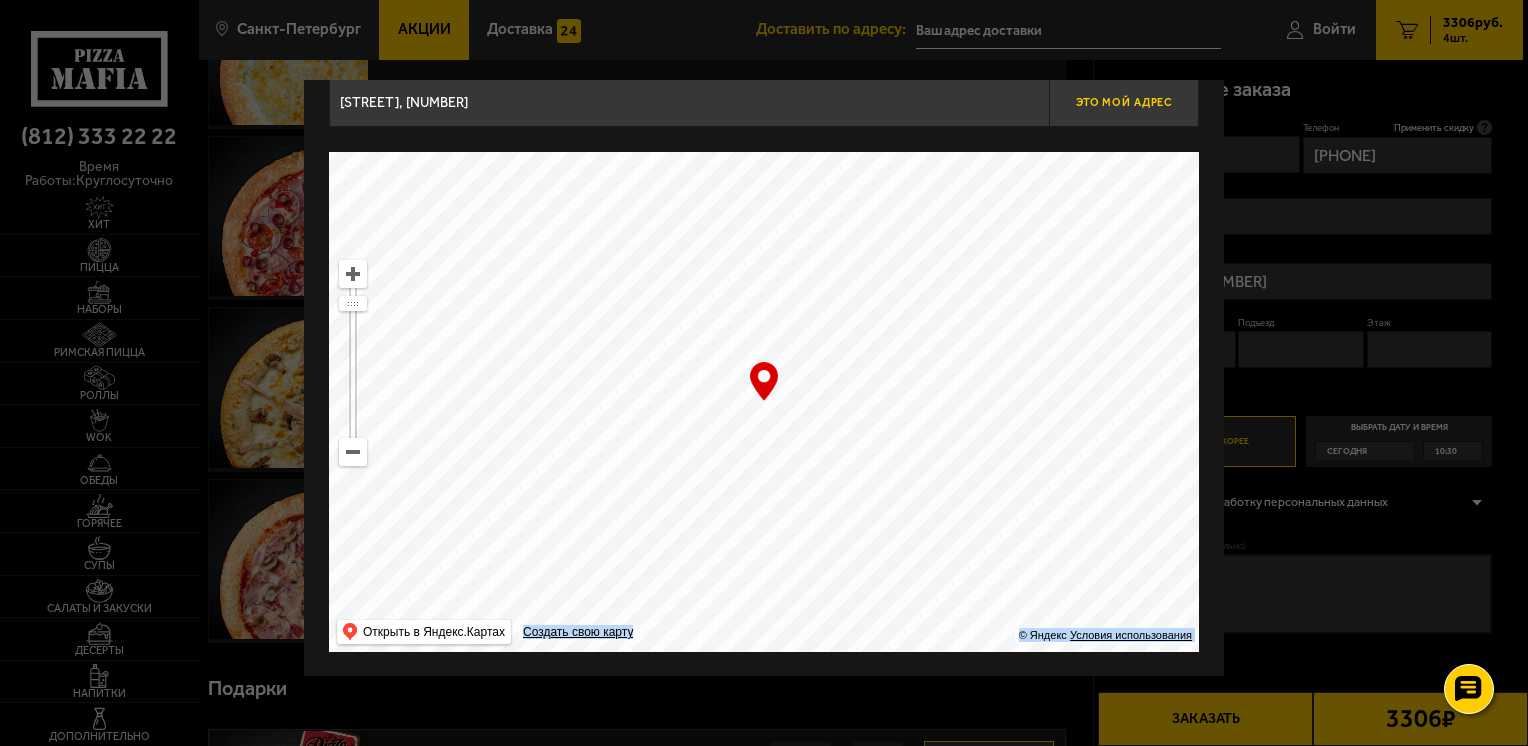 click on "Это мой адрес" at bounding box center [1124, 102] 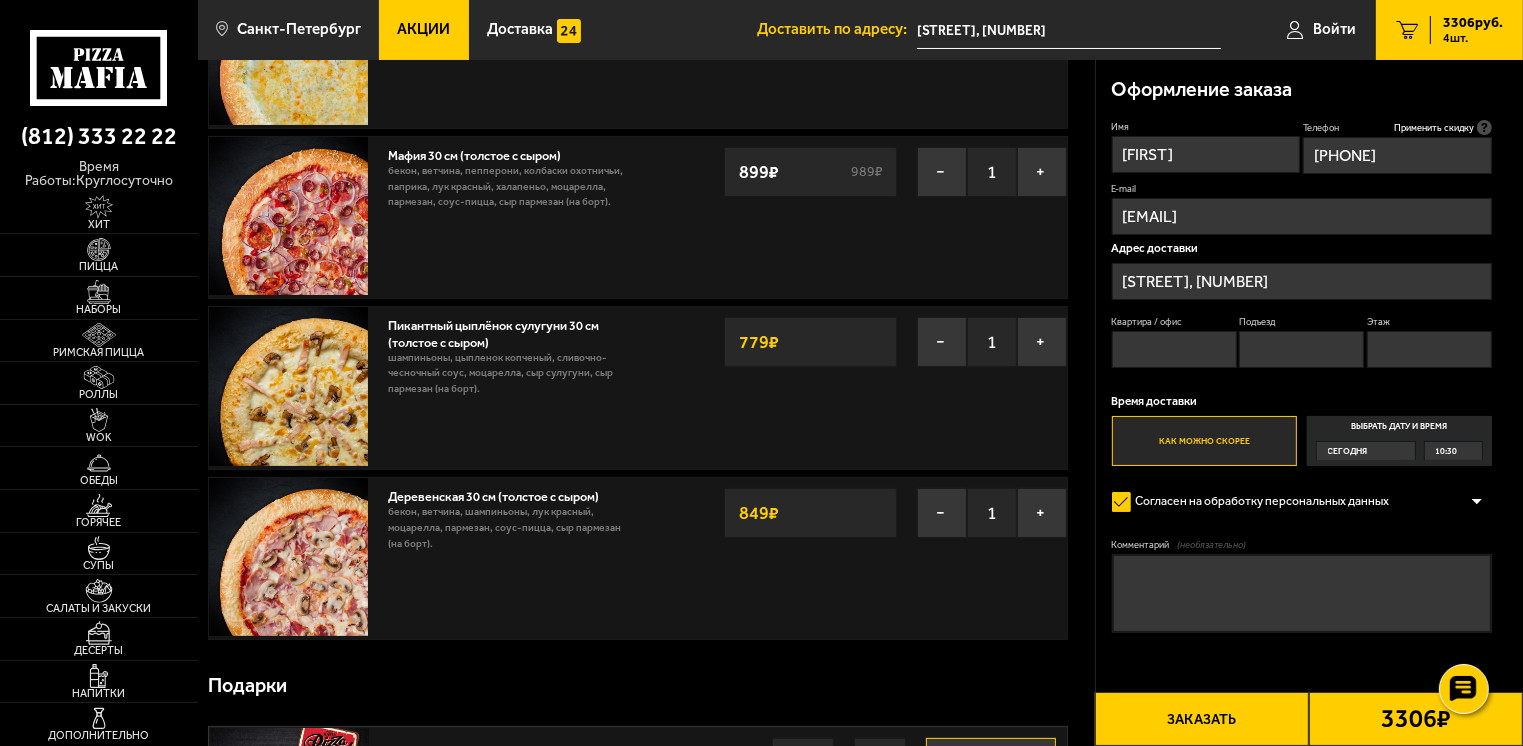 click on "Квартира / офис" at bounding box center [1174, 349] 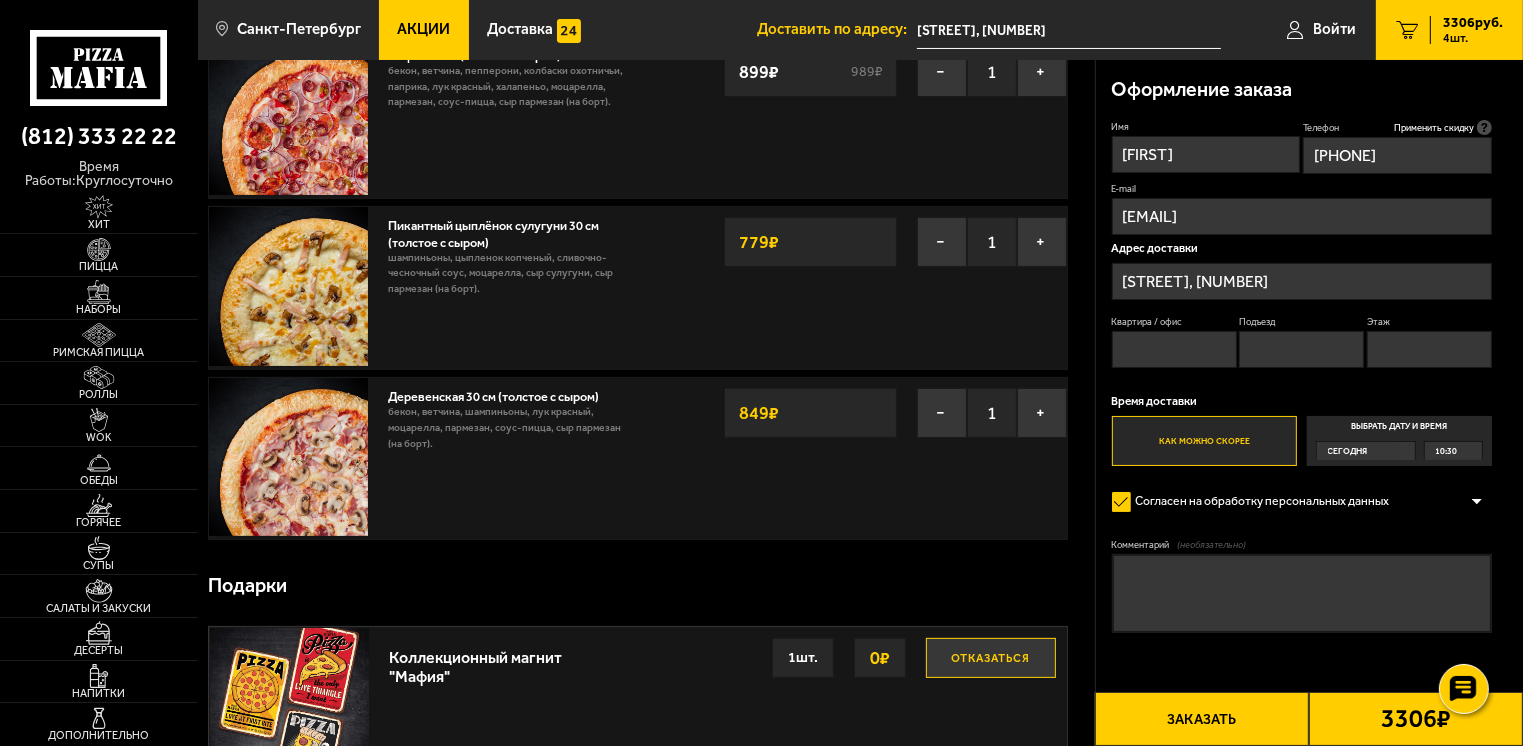 scroll, scrollTop: 200, scrollLeft: 0, axis: vertical 